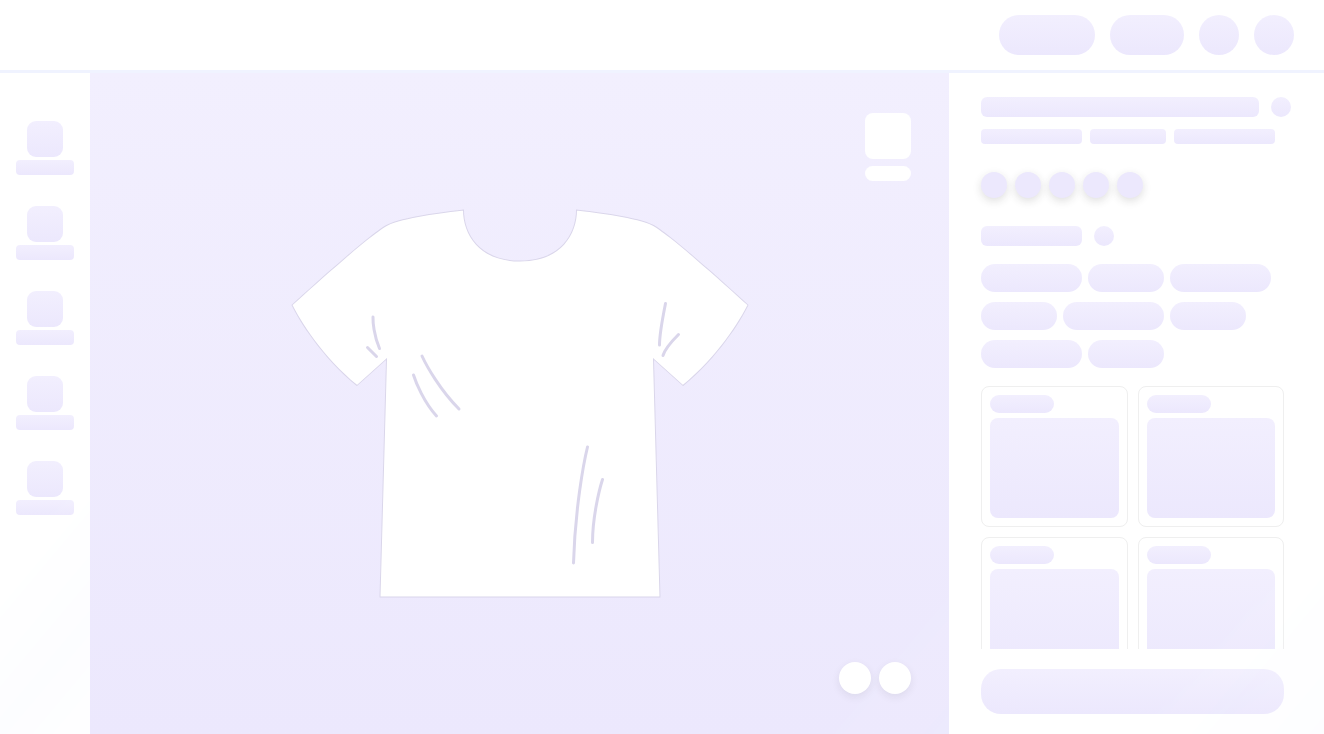 scroll, scrollTop: 0, scrollLeft: 0, axis: both 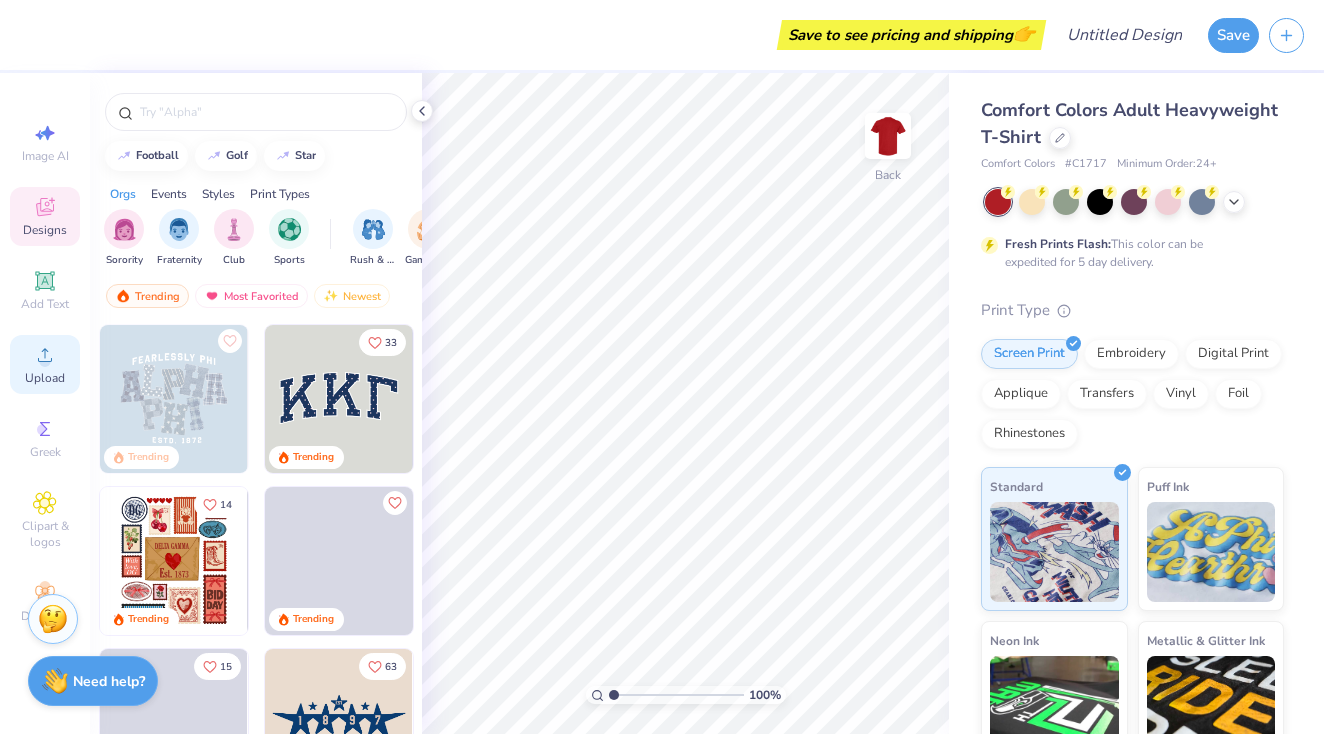 click on "Upload" at bounding box center [45, 378] 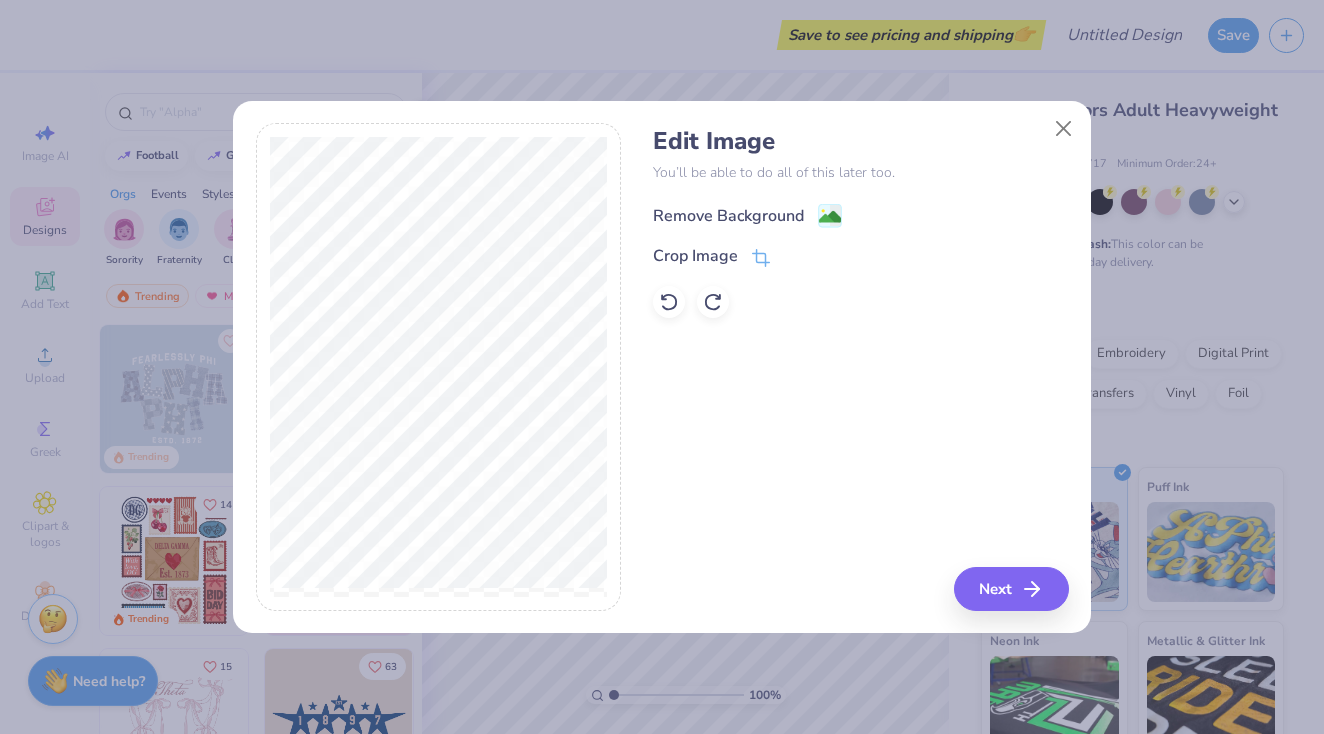 click on "Remove Background" at bounding box center [728, 216] 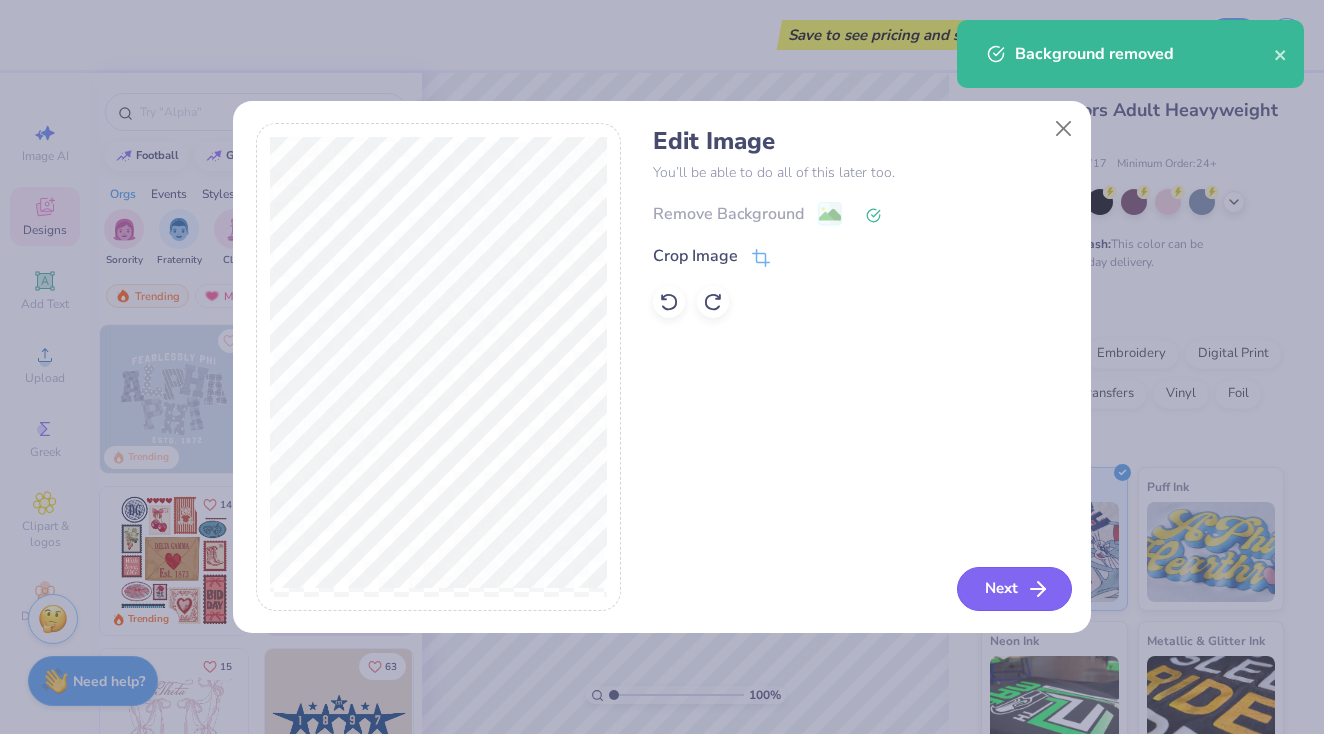 click on "Next" at bounding box center (1014, 589) 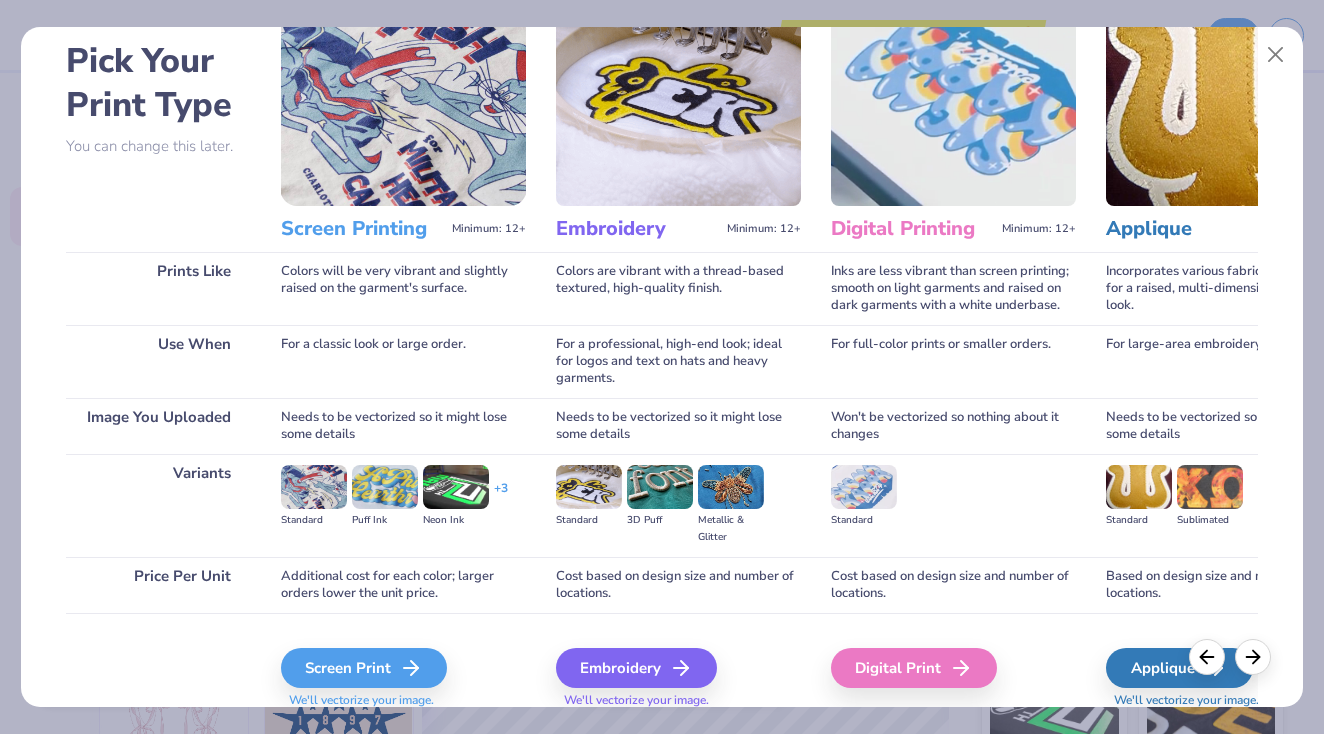 scroll, scrollTop: 83, scrollLeft: 0, axis: vertical 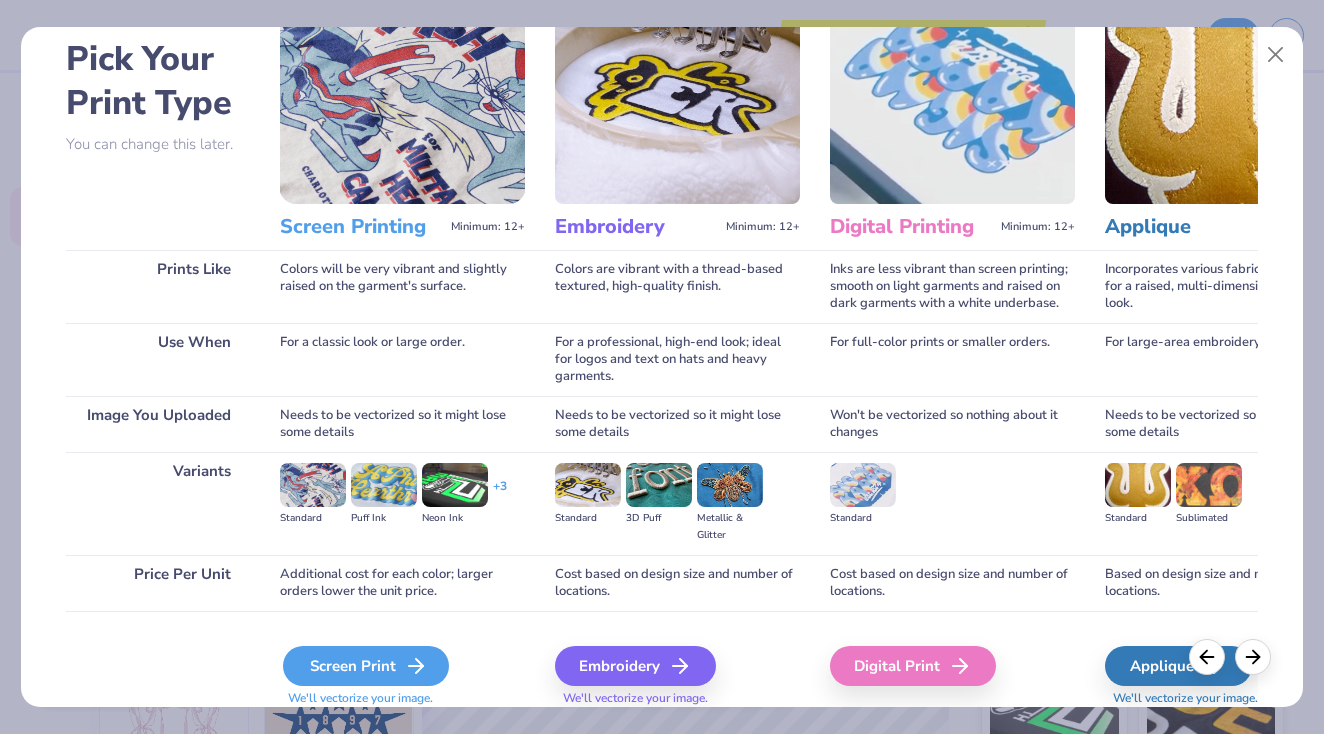 click 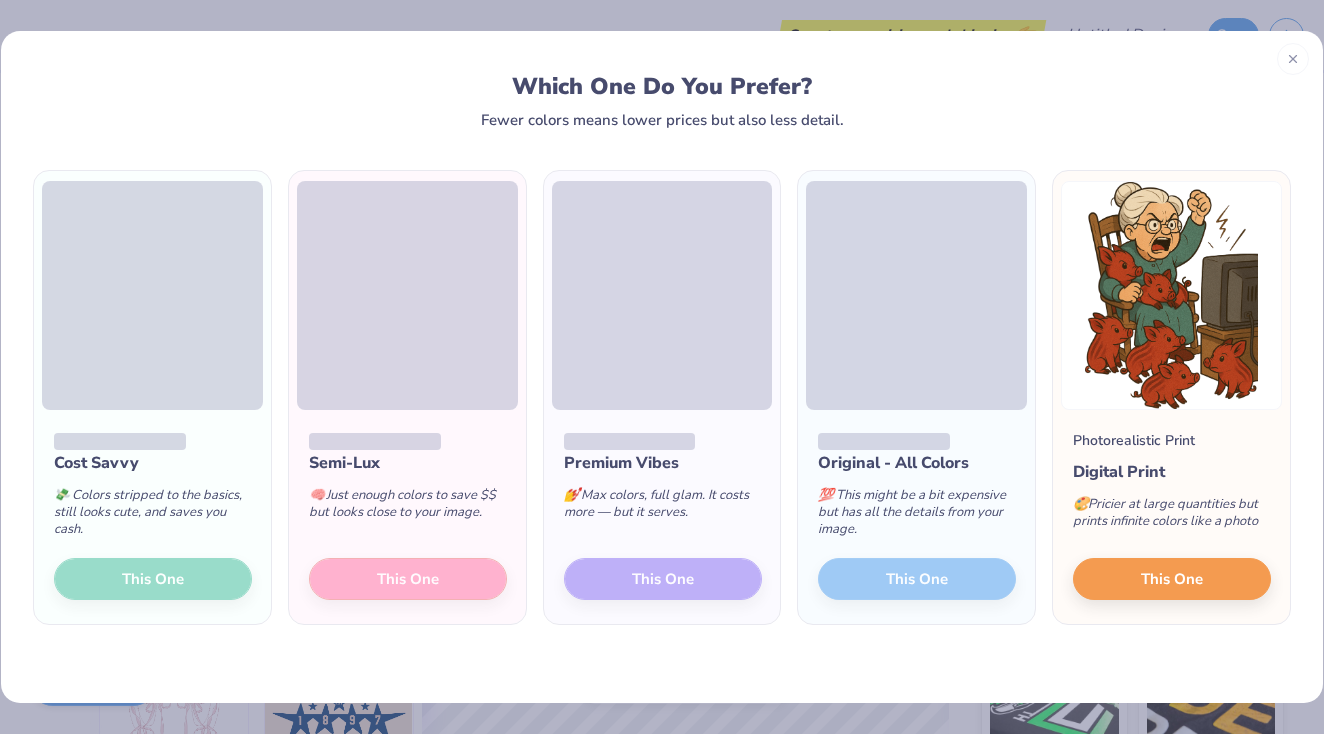 click on "Cost Savvy 💸   Colors stripped to the basics, still looks cute, and saves you cash. This One" at bounding box center [152, 517] 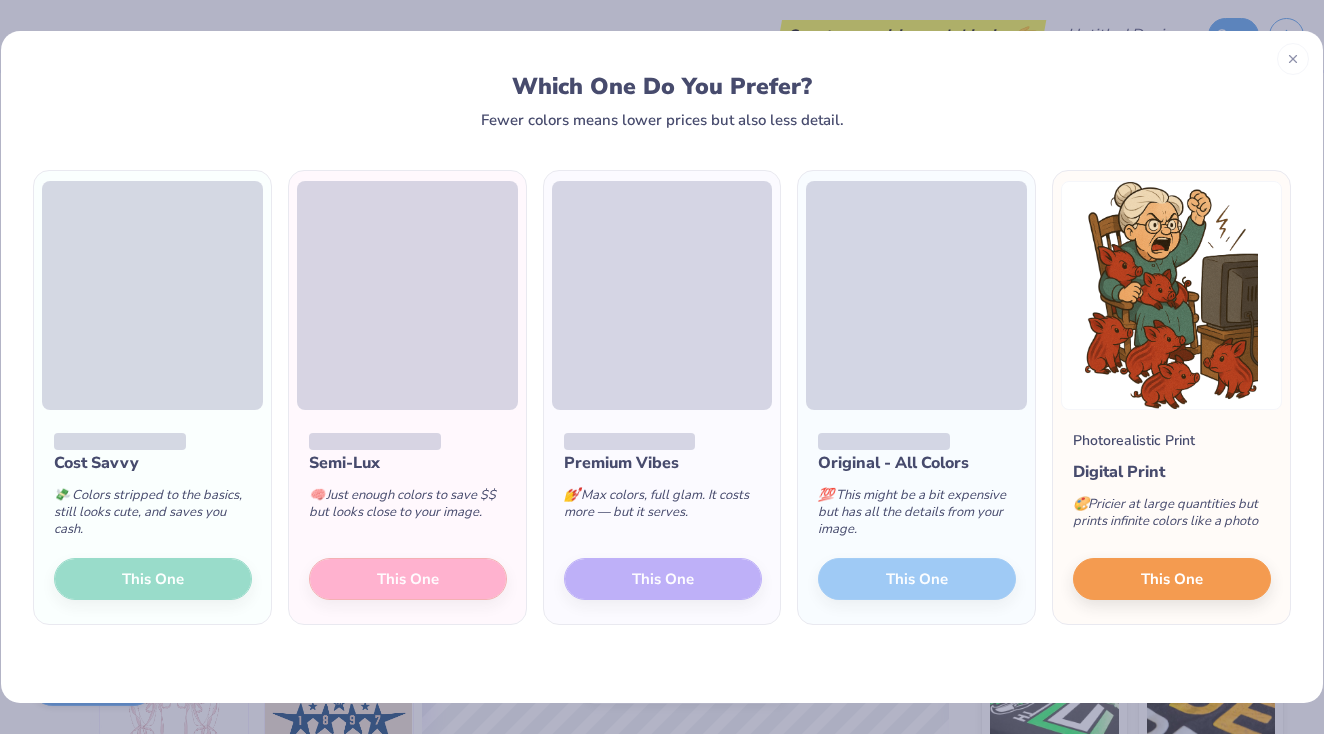 click on "💸   Colors stripped to the basics, still looks cute, and saves you cash." at bounding box center [153, 516] 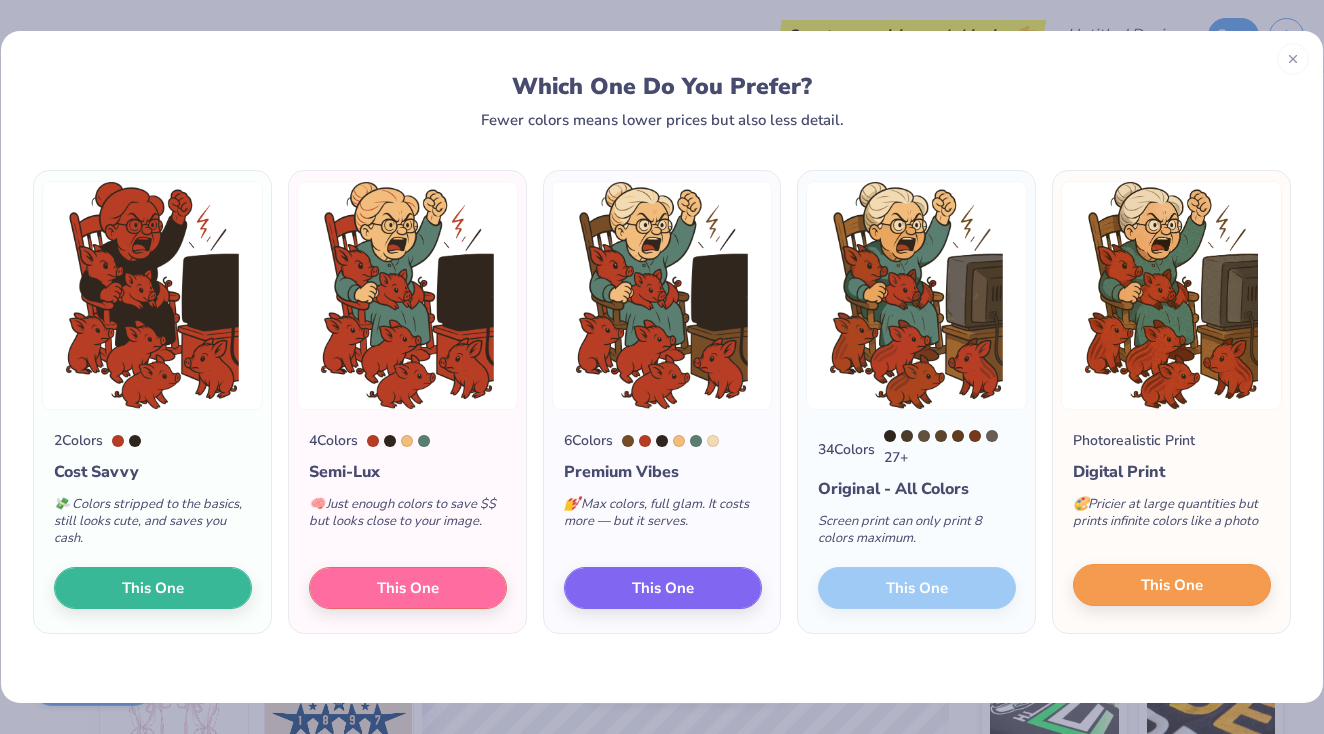 click on "This One" at bounding box center [1172, 585] 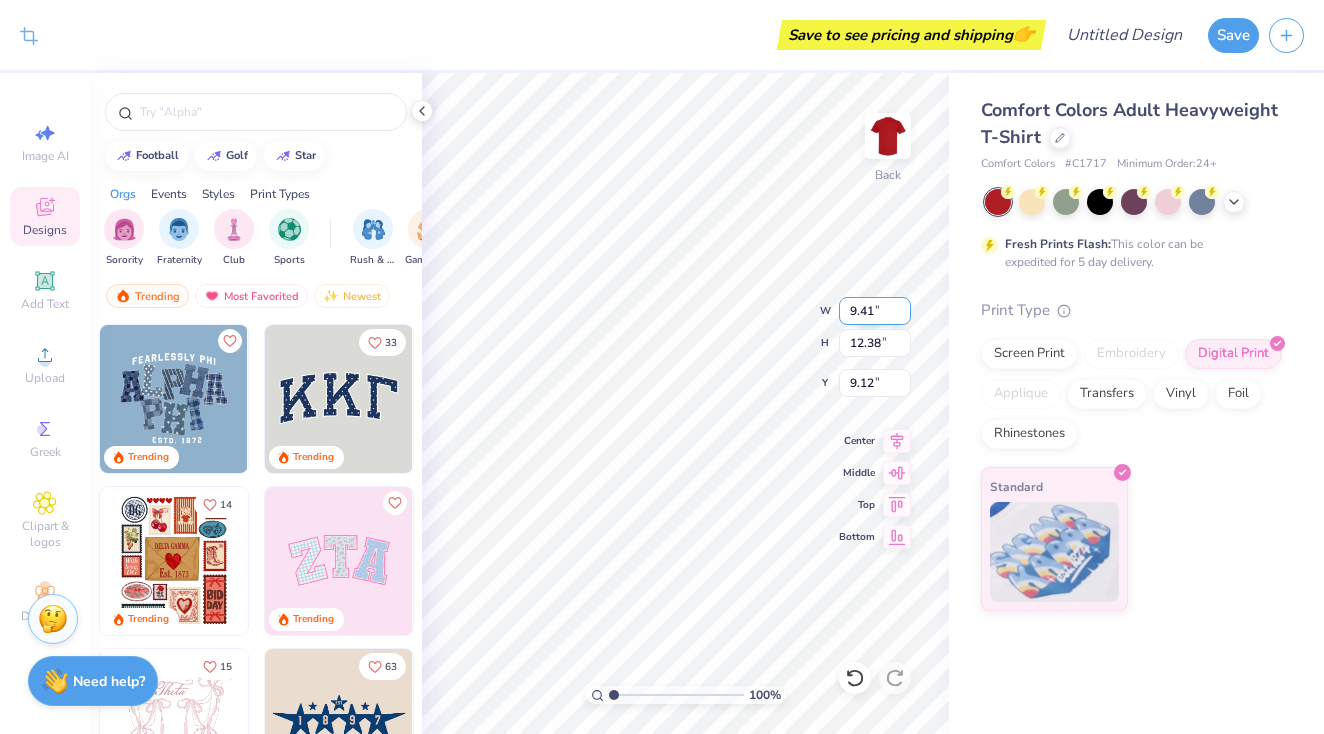 type on "9.41" 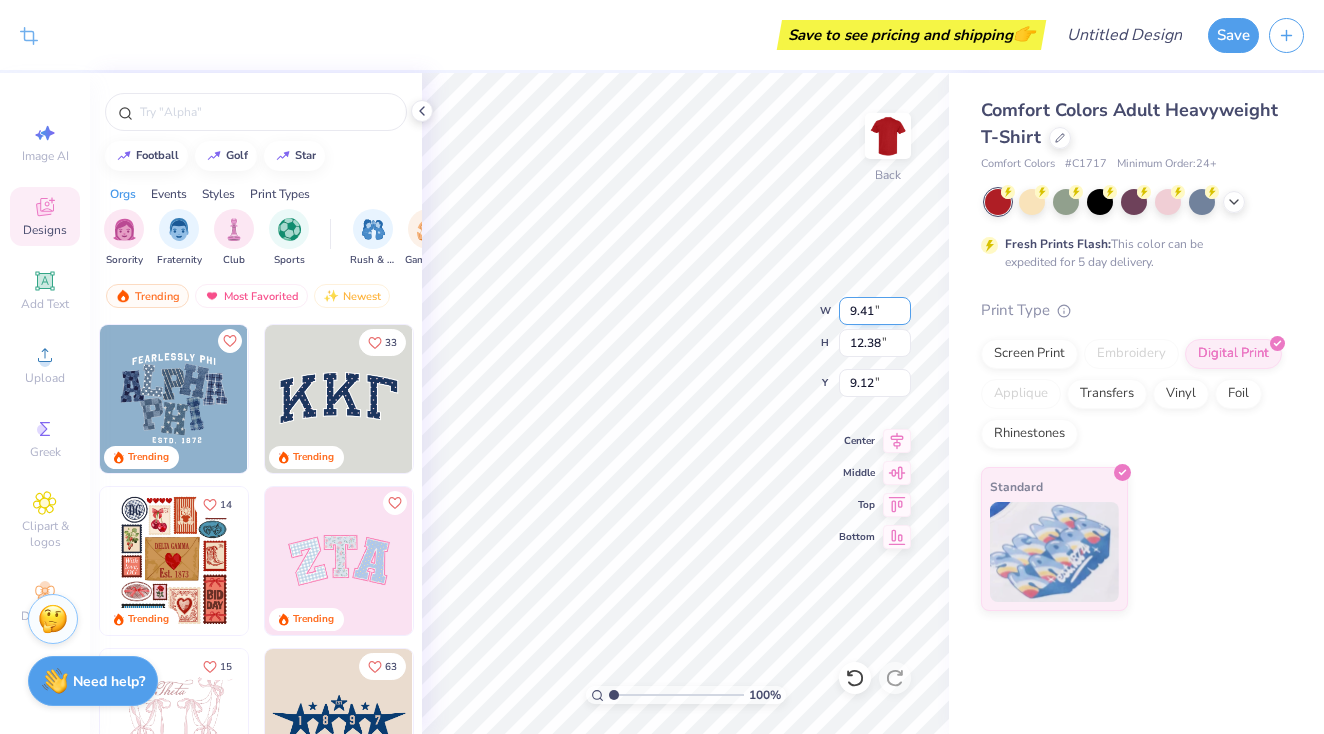 type on "12.38" 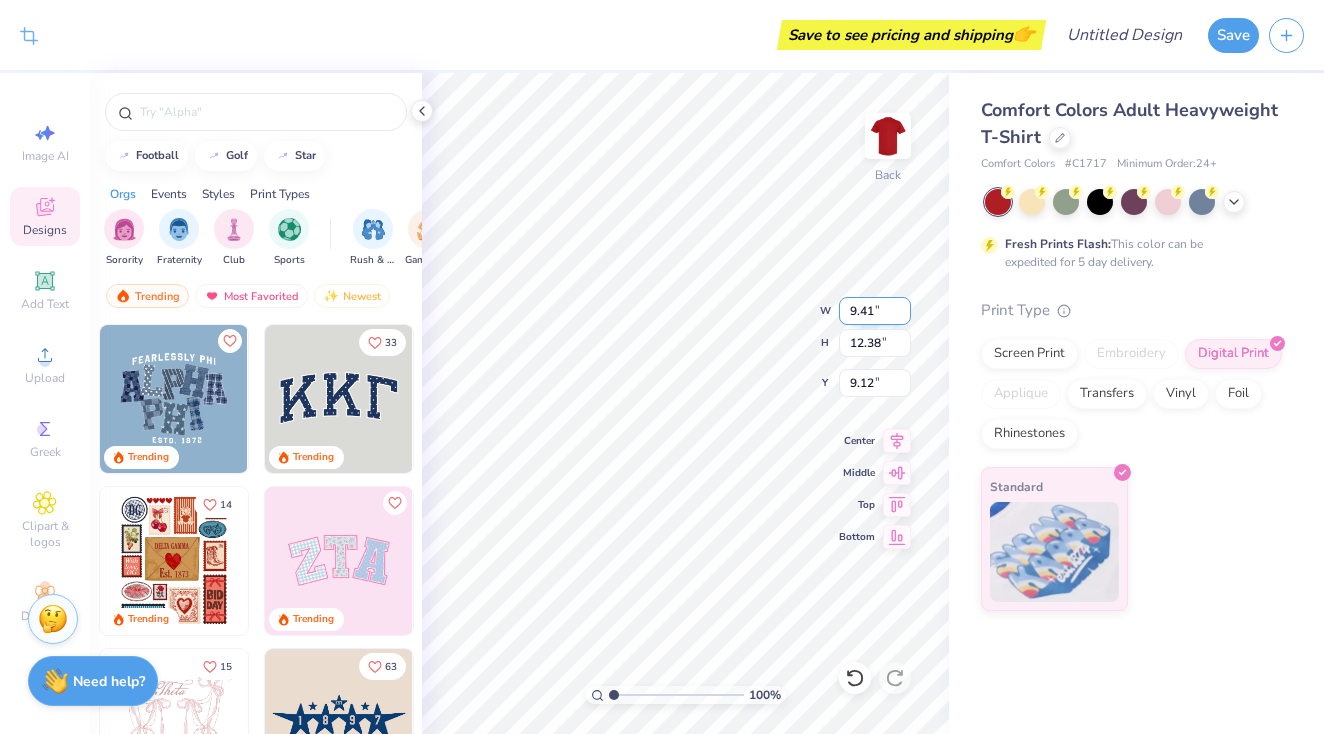 type on "6.31" 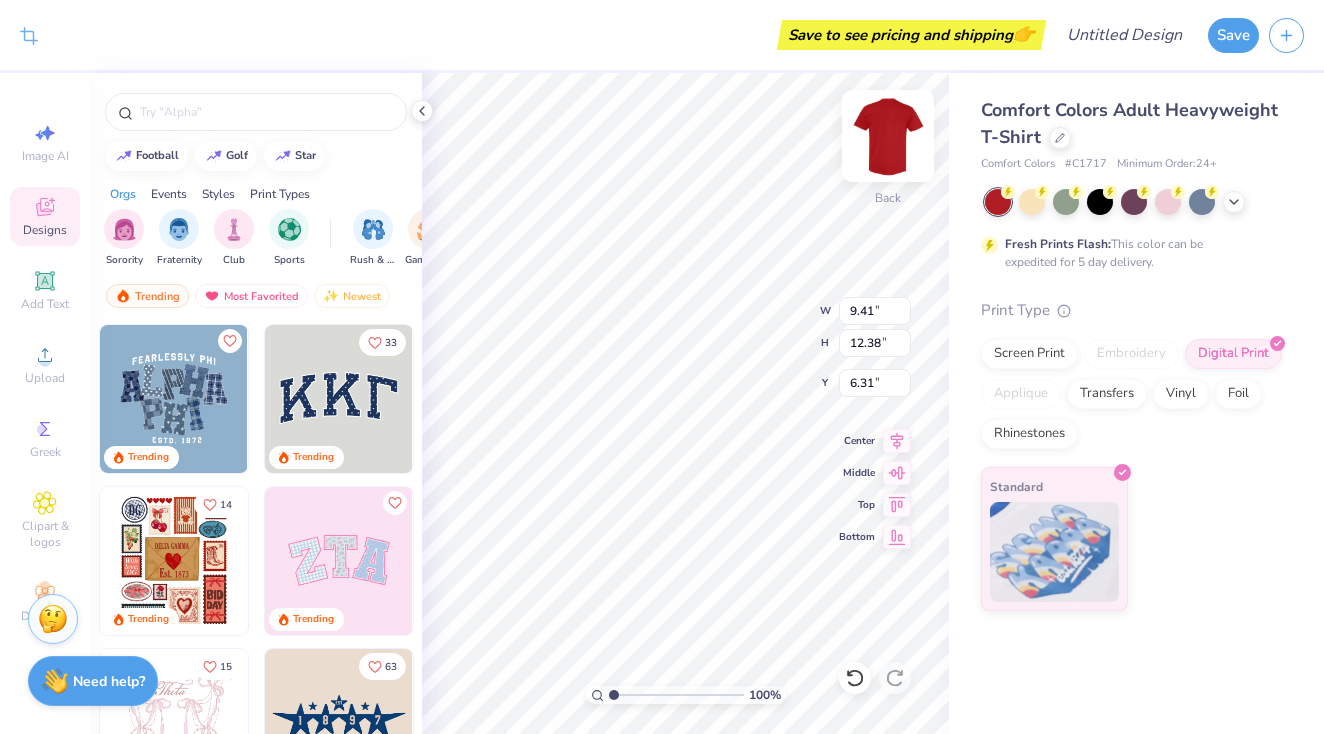 click at bounding box center (888, 136) 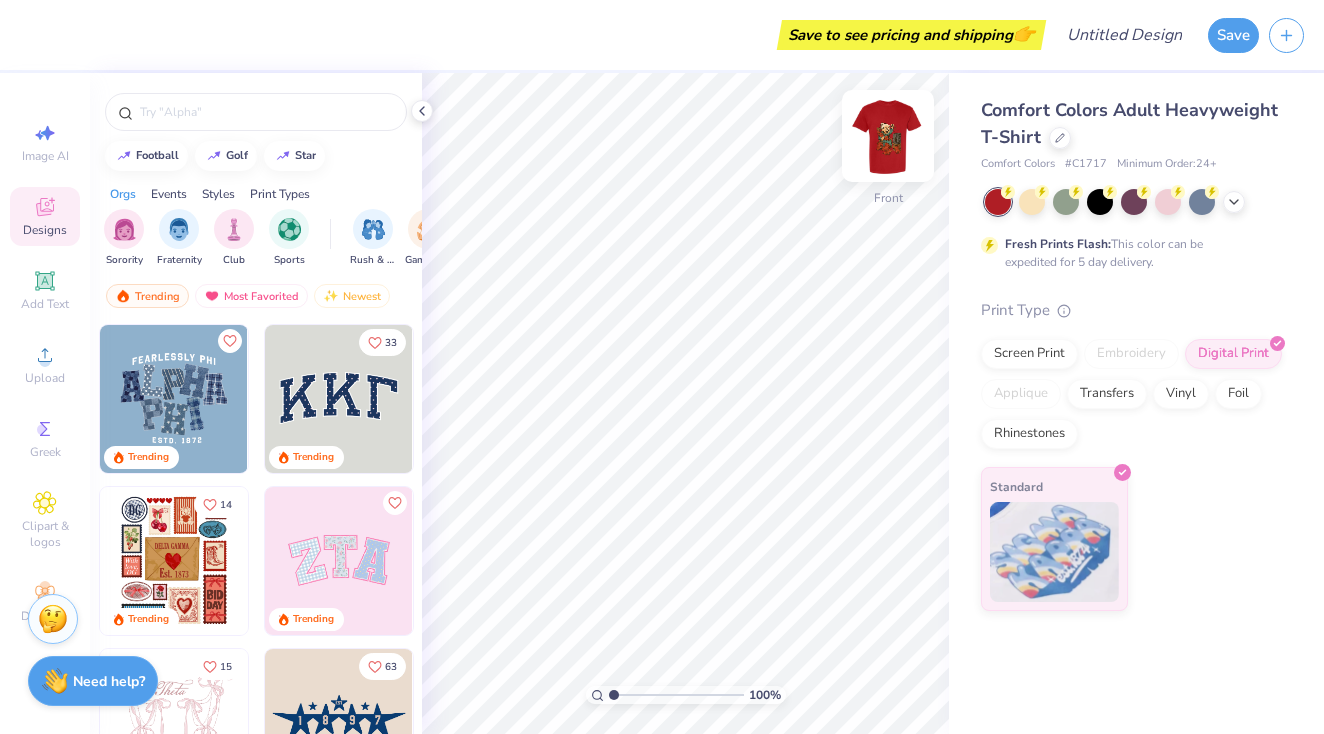 click at bounding box center (888, 136) 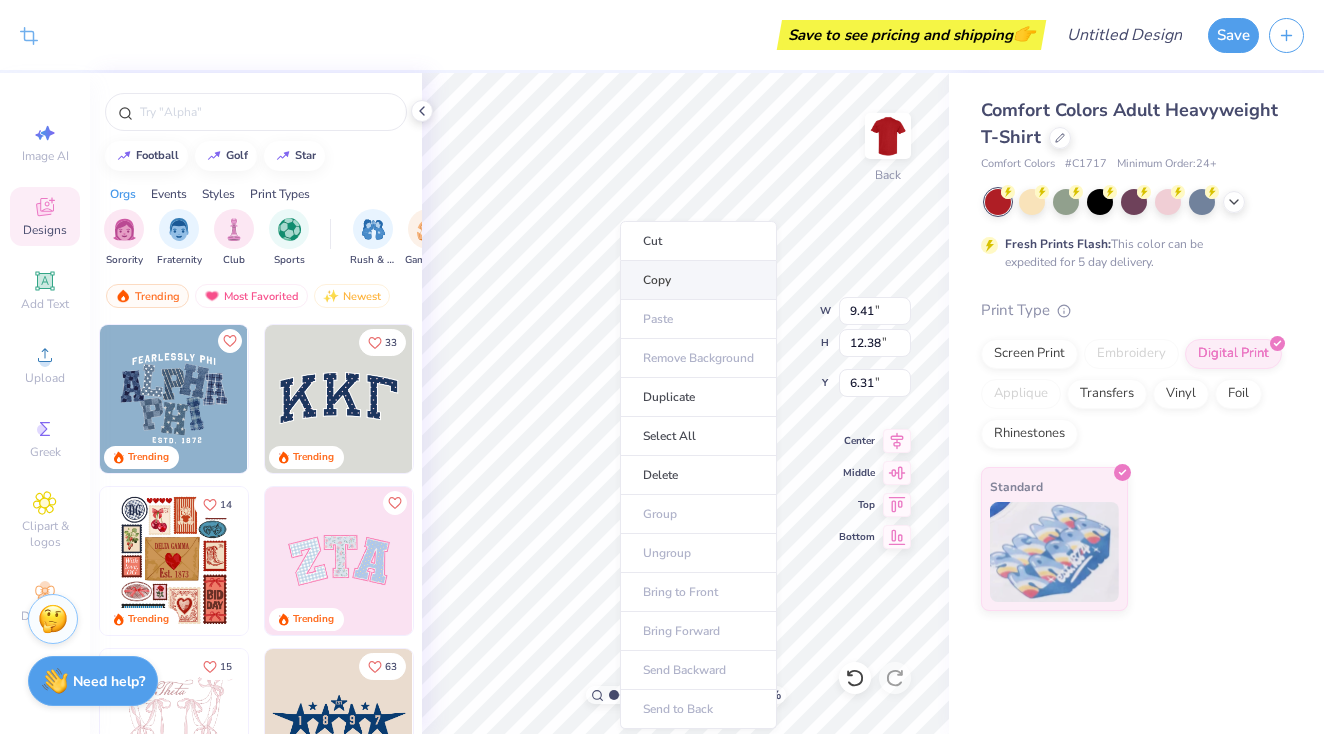 click on "Copy" at bounding box center (698, 280) 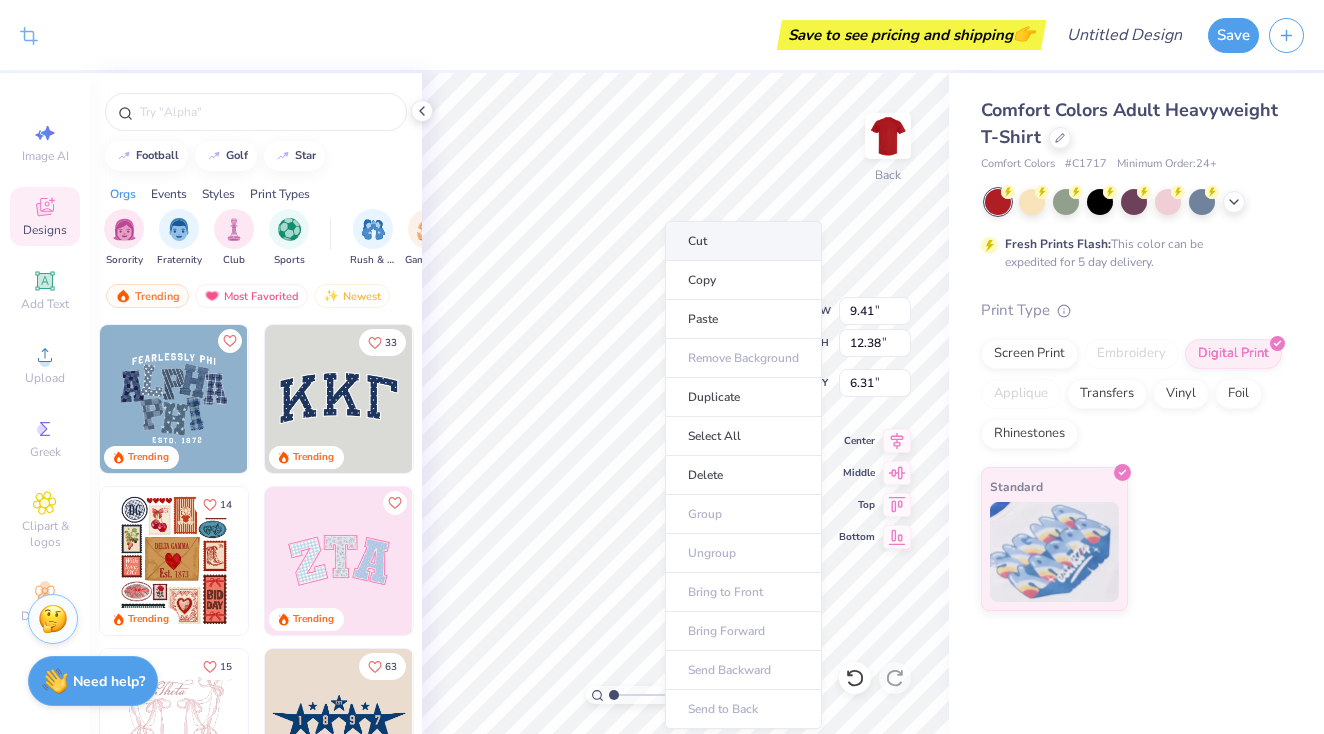 click on "Cut" at bounding box center [743, 241] 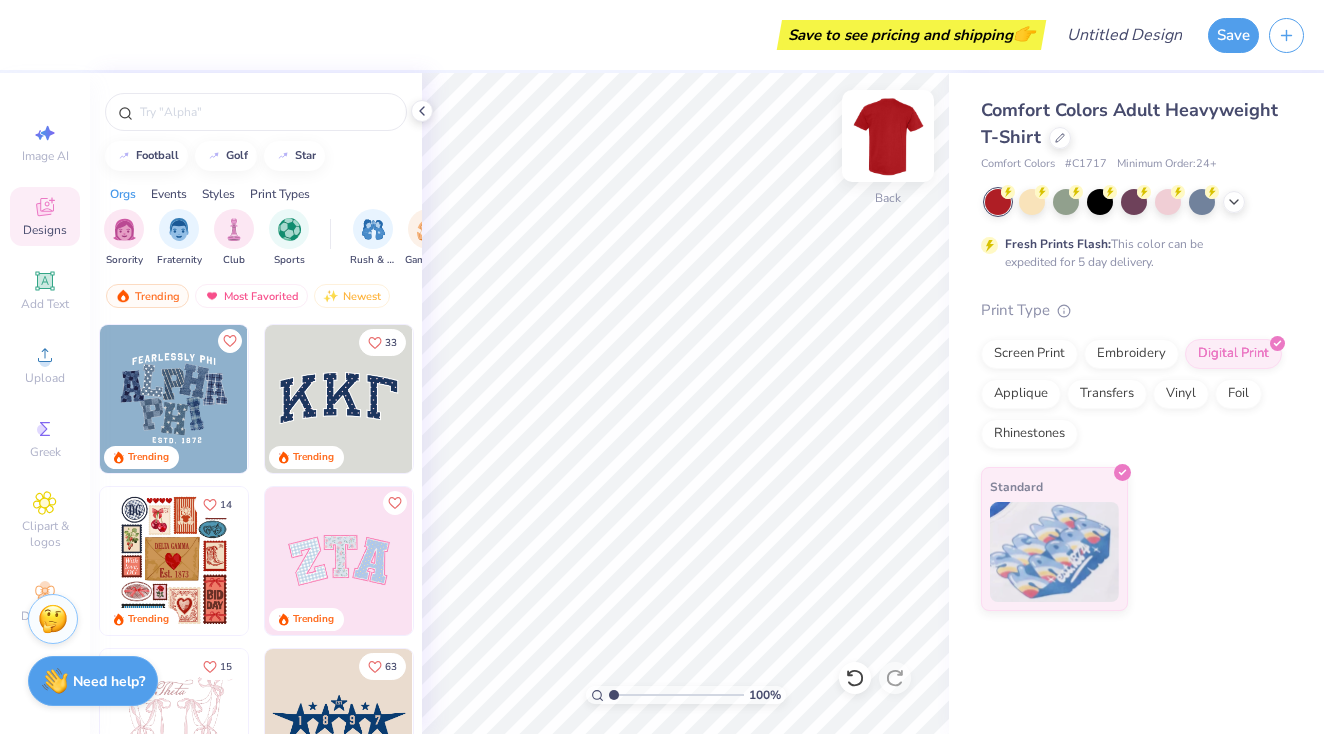 click at bounding box center (888, 136) 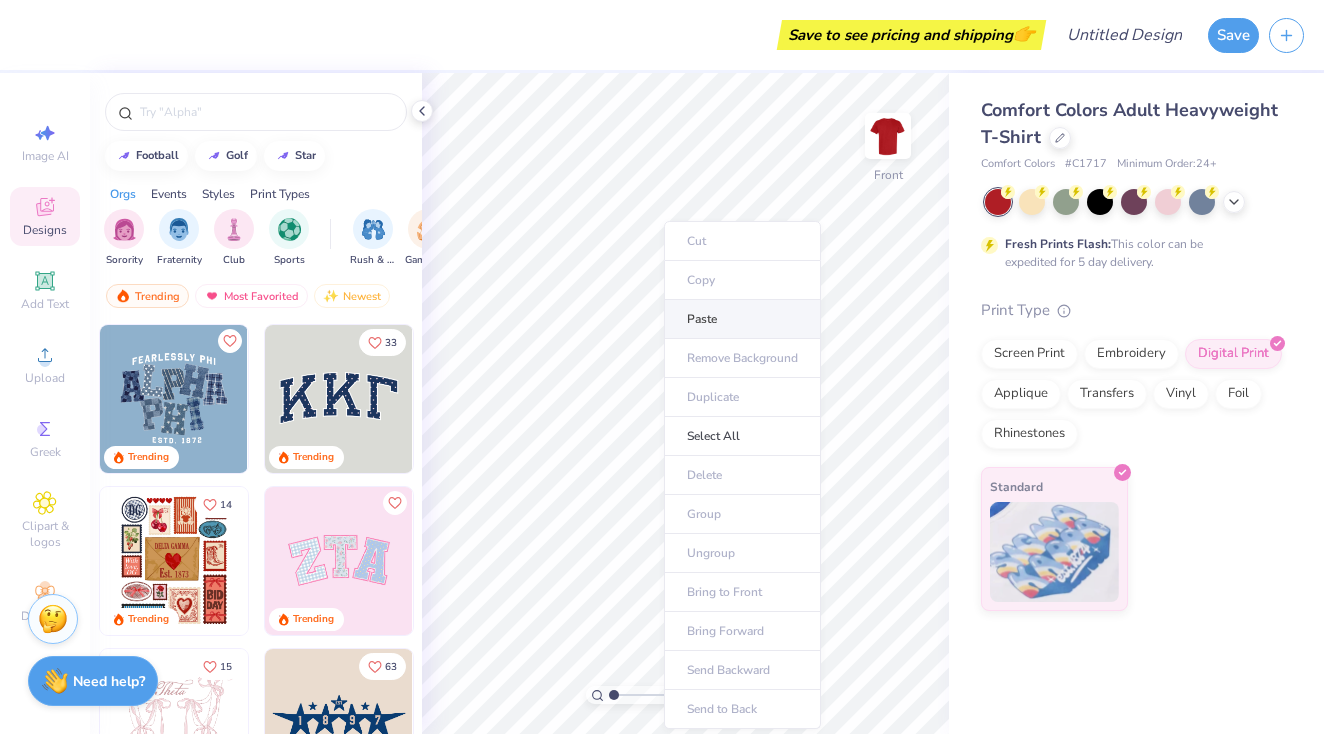 click on "Paste" at bounding box center [742, 319] 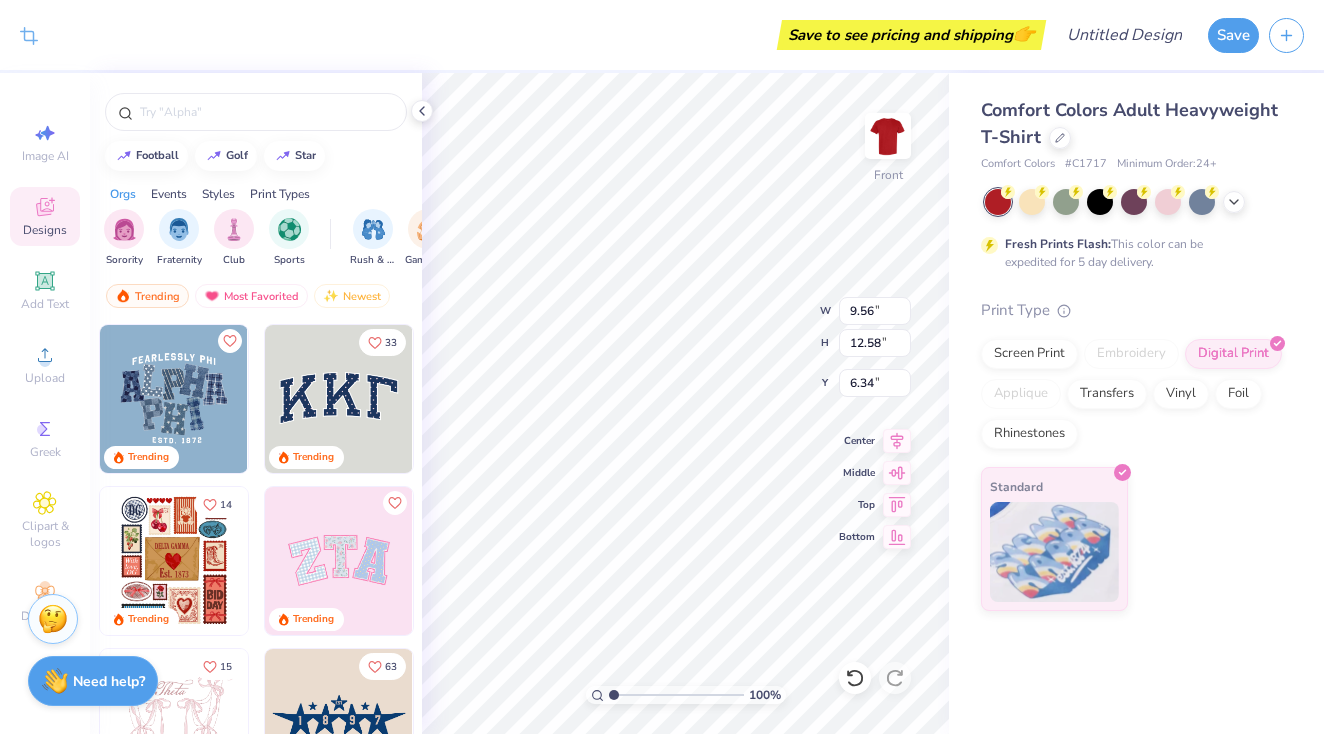 type on "6.34" 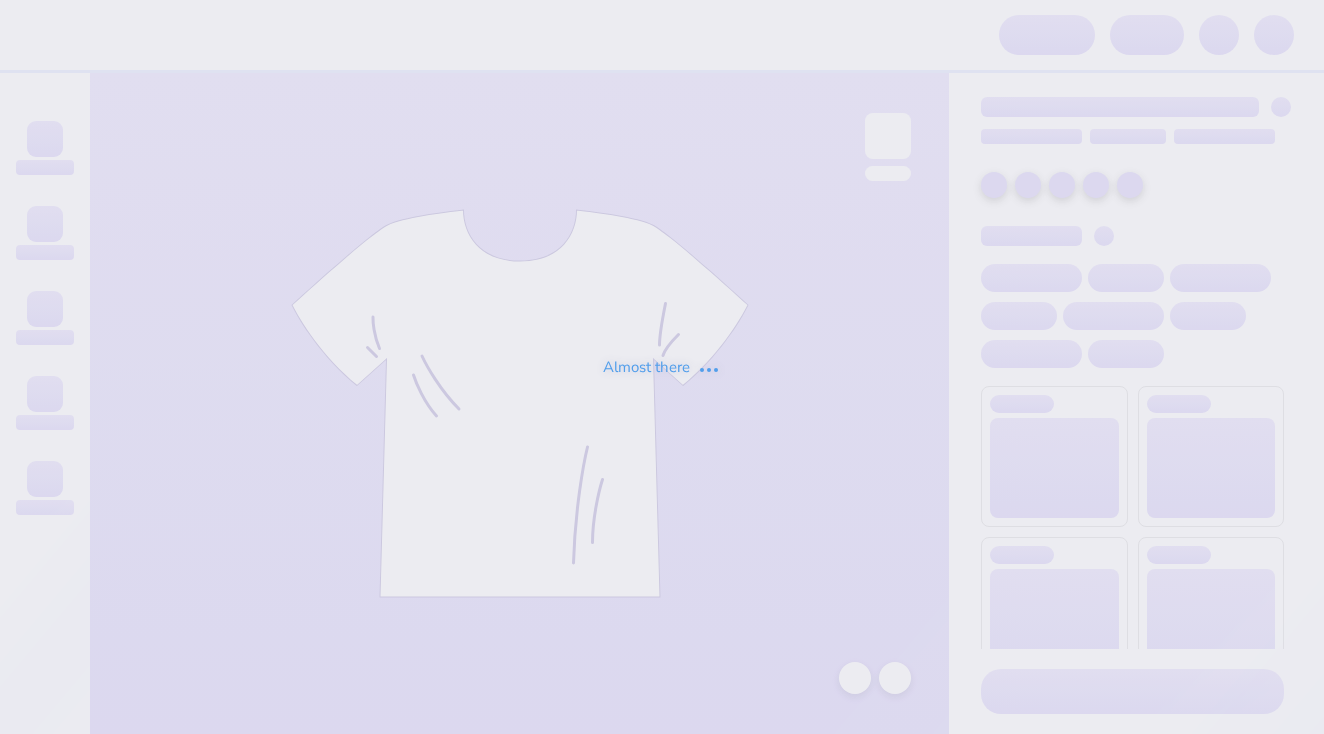 scroll, scrollTop: 0, scrollLeft: 0, axis: both 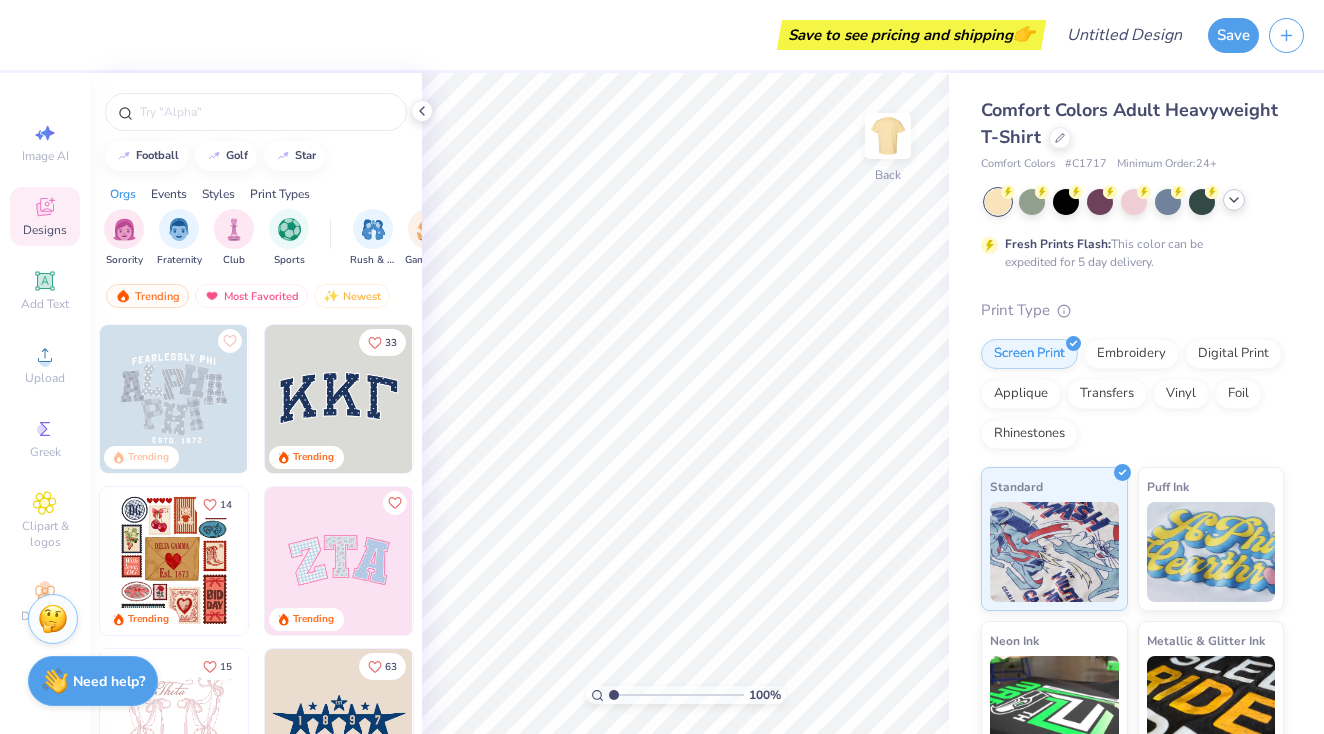 click at bounding box center [1234, 200] 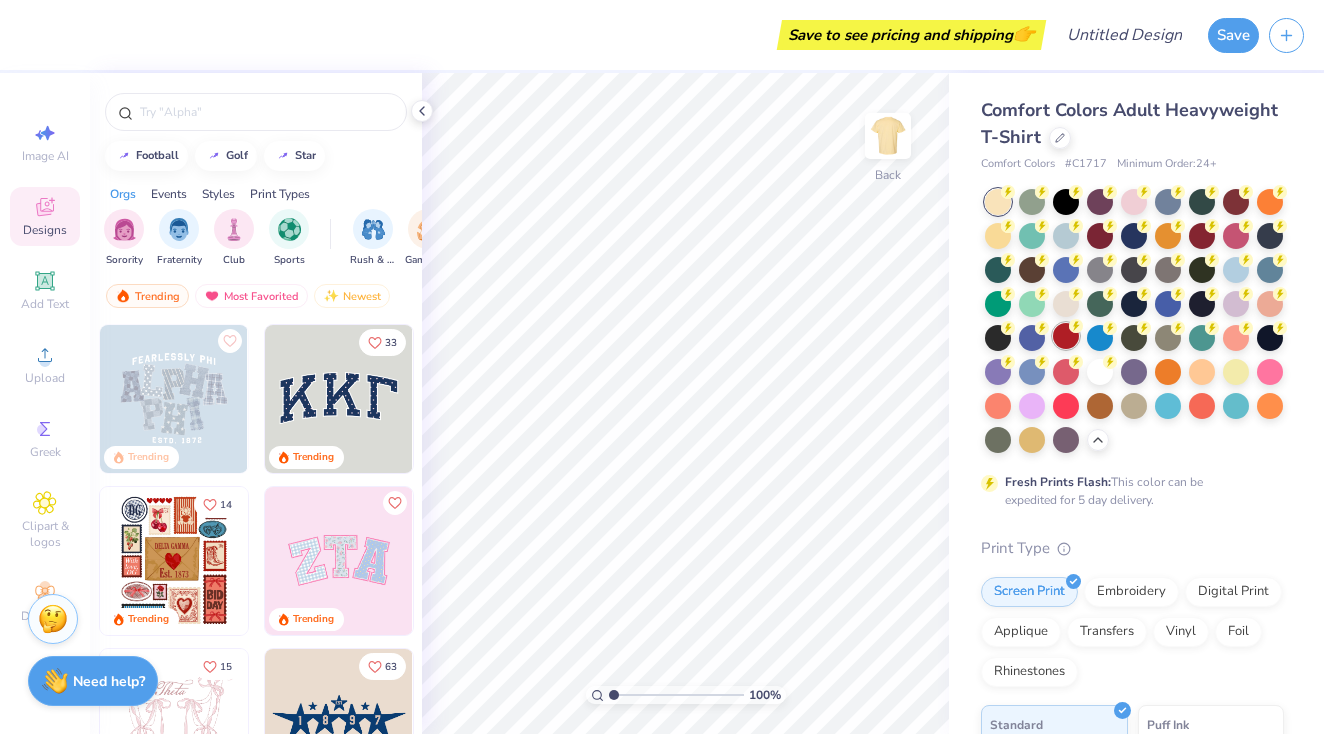 click at bounding box center (1066, 336) 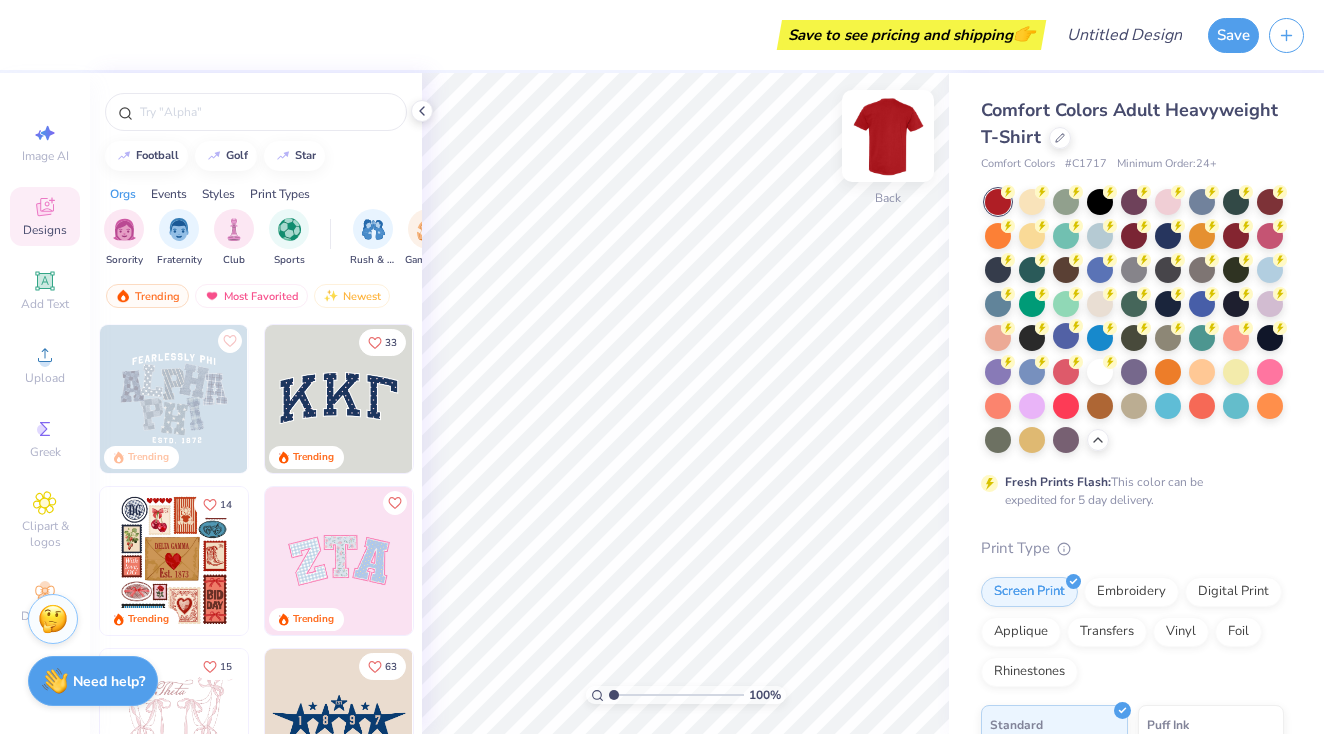click at bounding box center [888, 136] 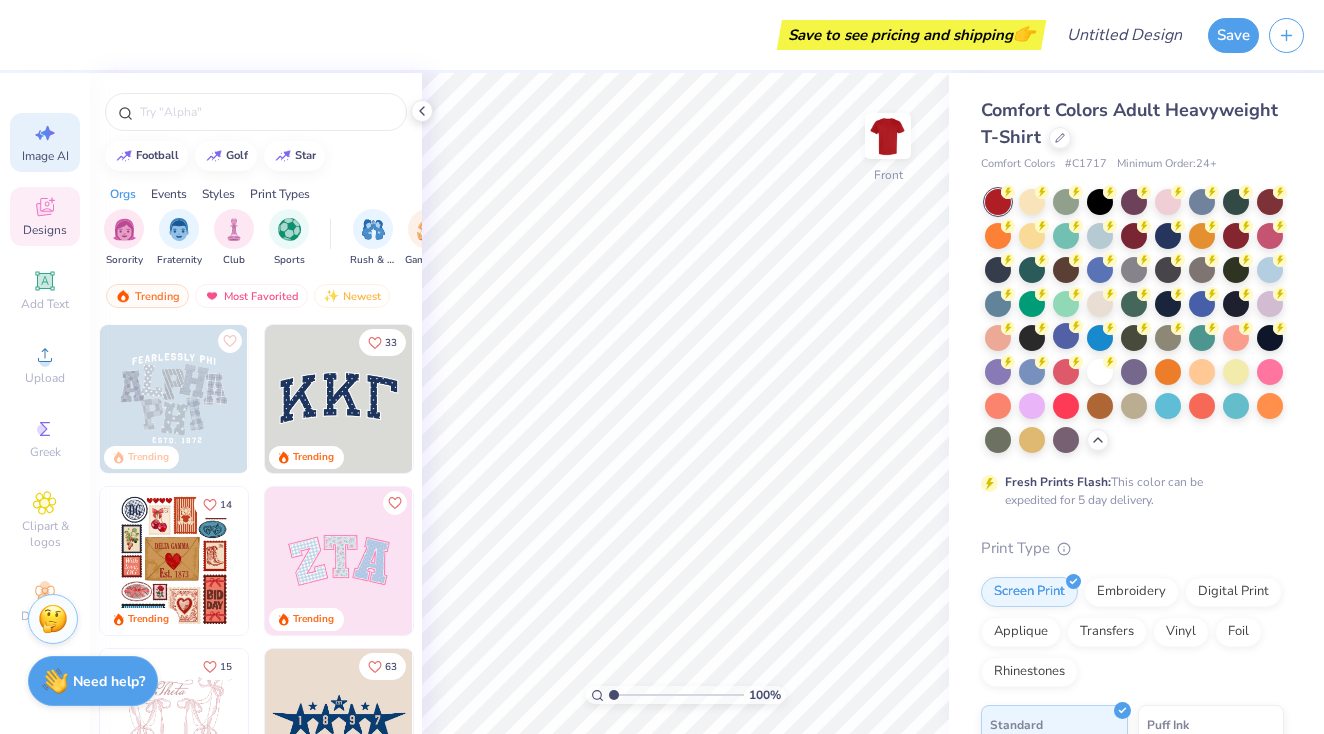 click on "Image AI" at bounding box center (45, 156) 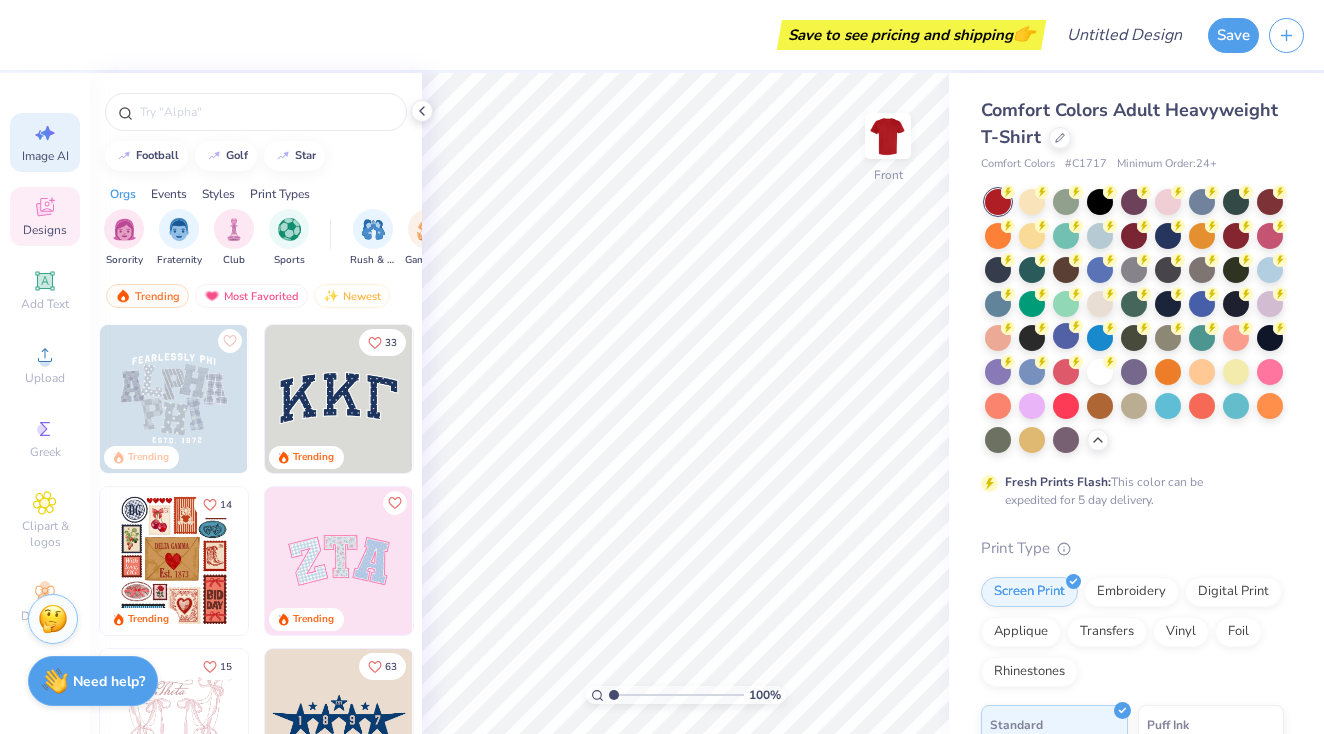 select on "4" 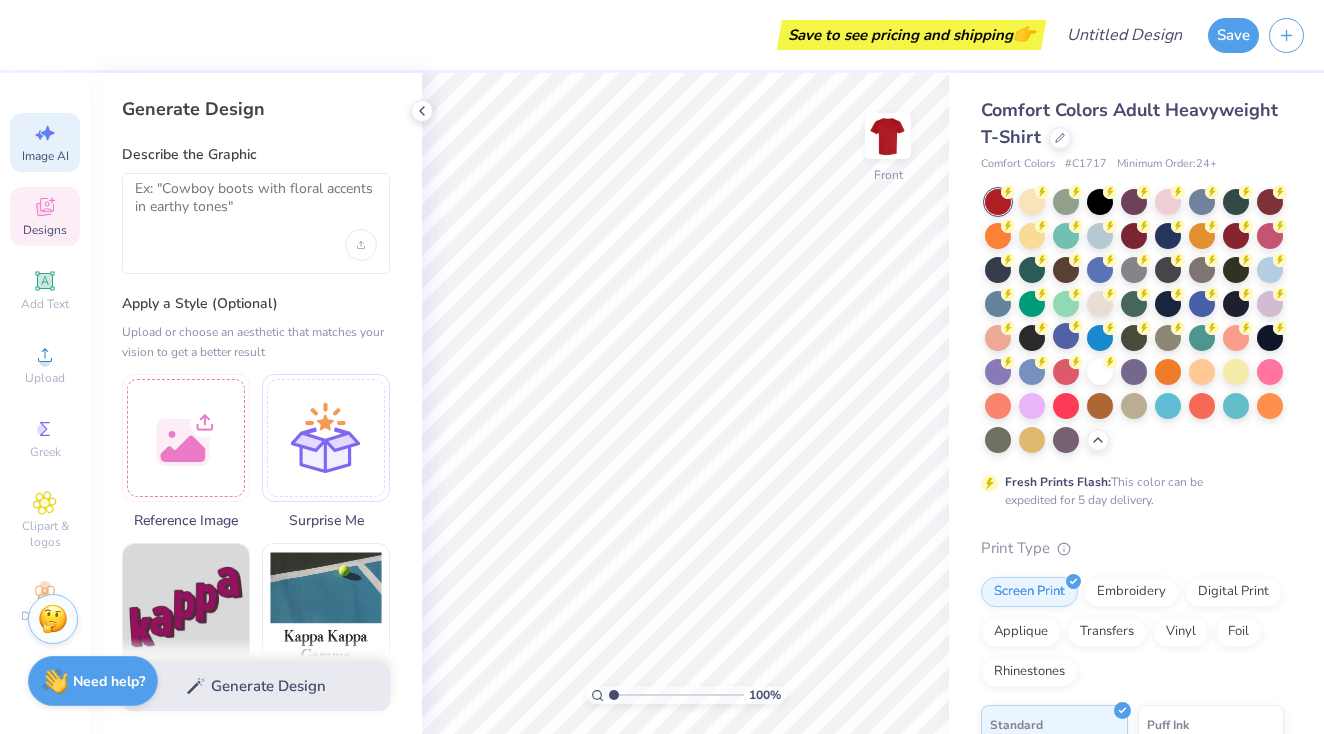 click on "Designs" at bounding box center [45, 216] 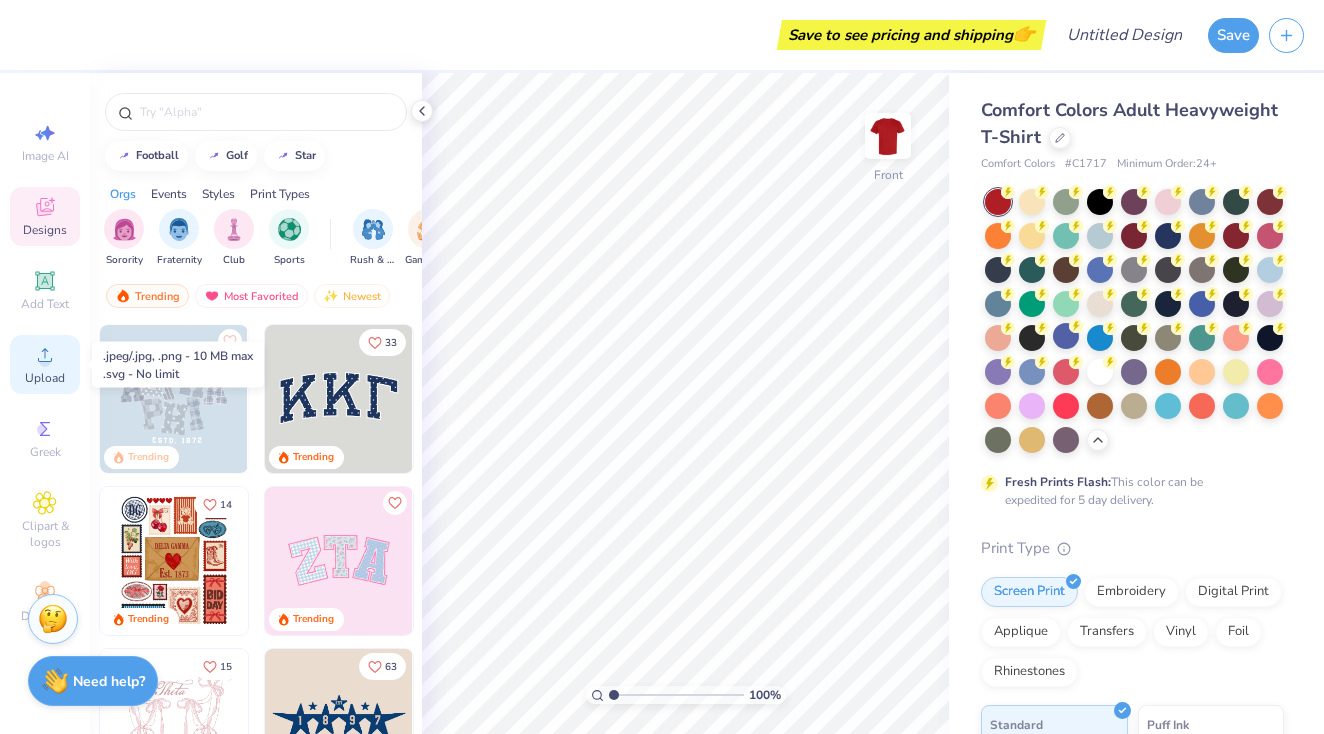 click 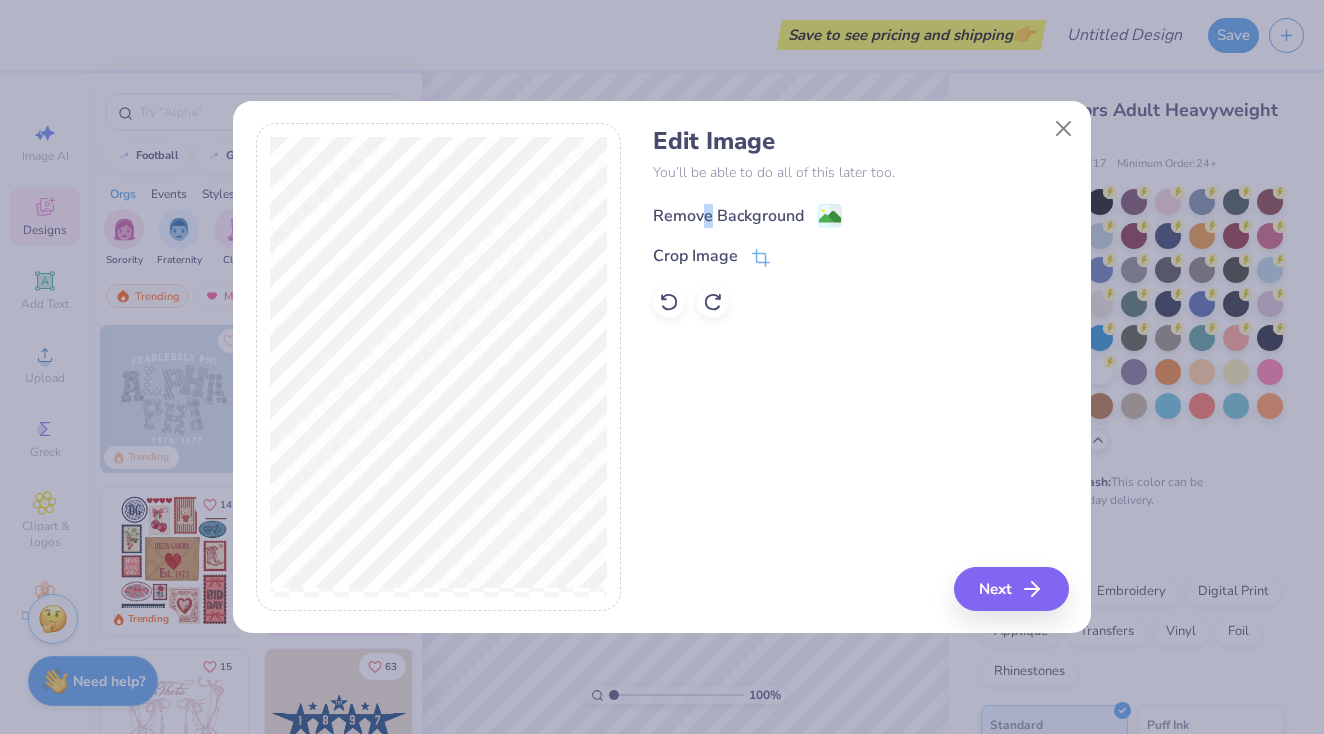 click on "Remove Background" at bounding box center (728, 216) 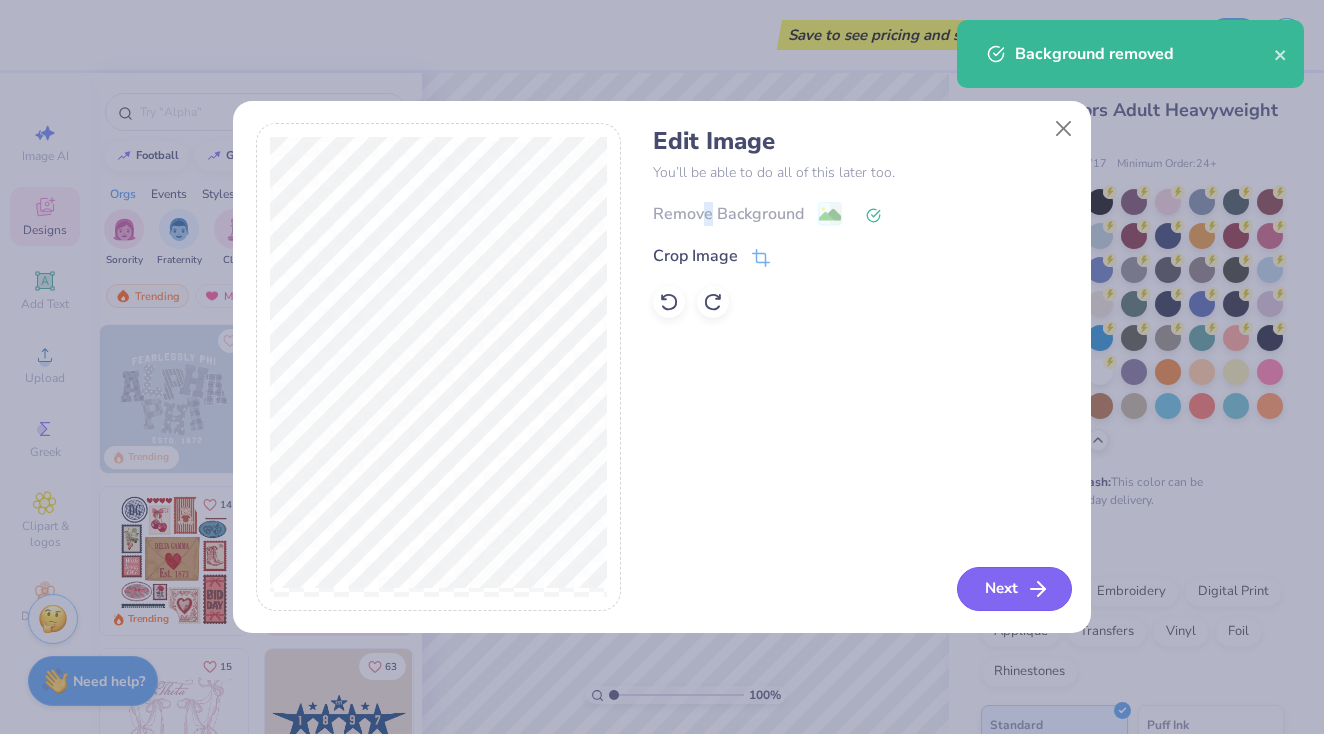 click on "Next" at bounding box center [1014, 589] 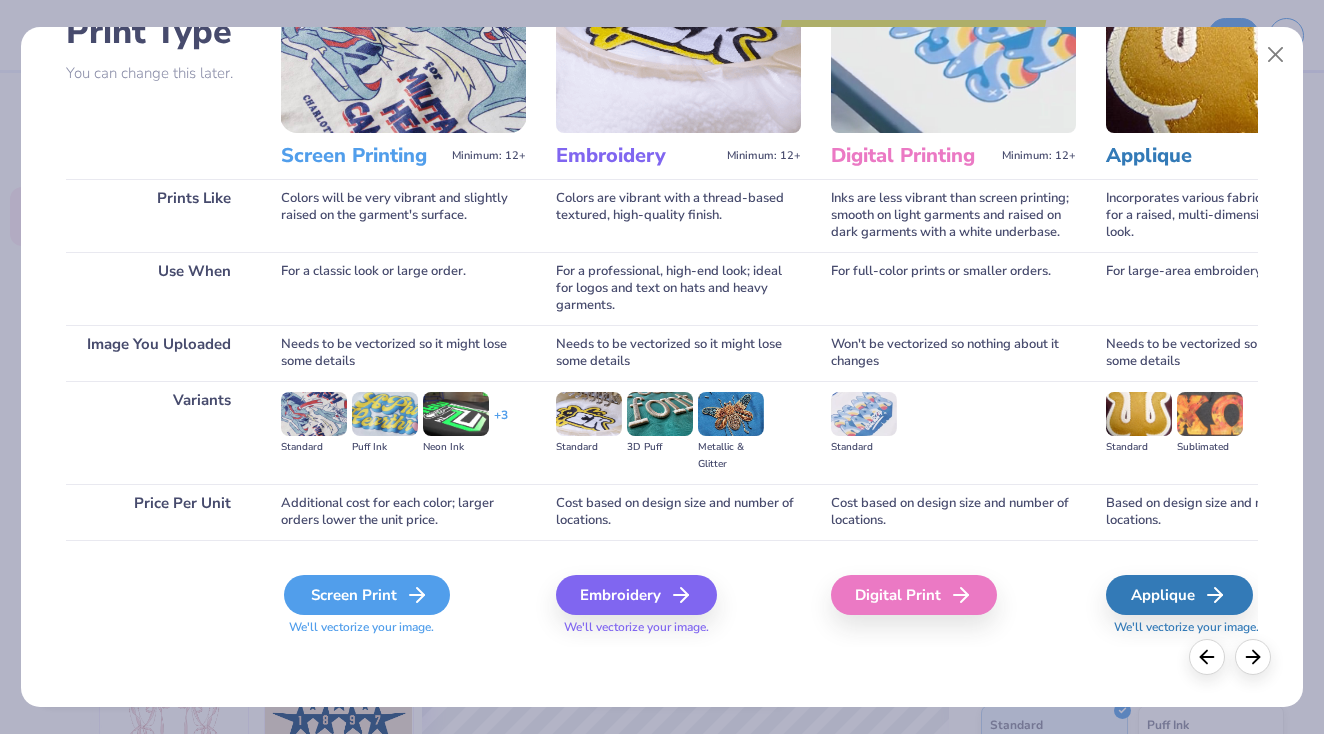 scroll, scrollTop: 163, scrollLeft: 0, axis: vertical 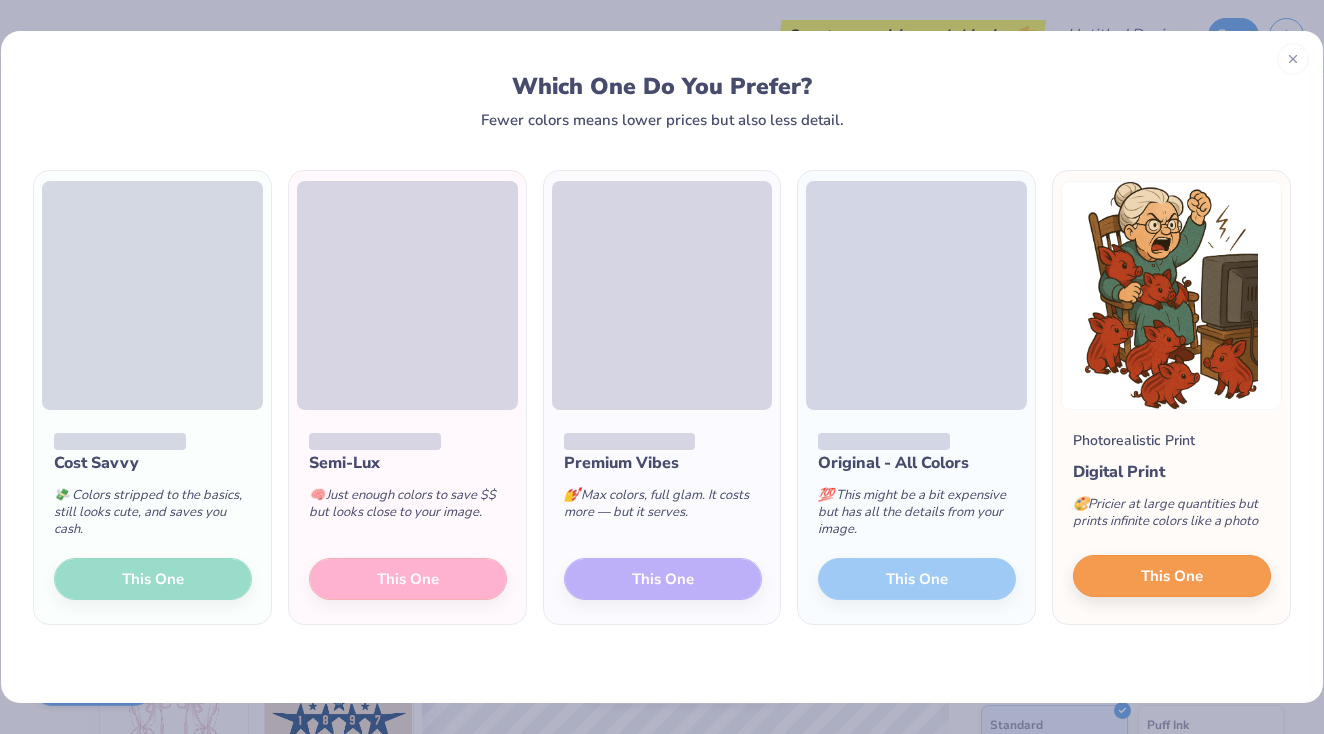 click on "This One" at bounding box center [1172, 576] 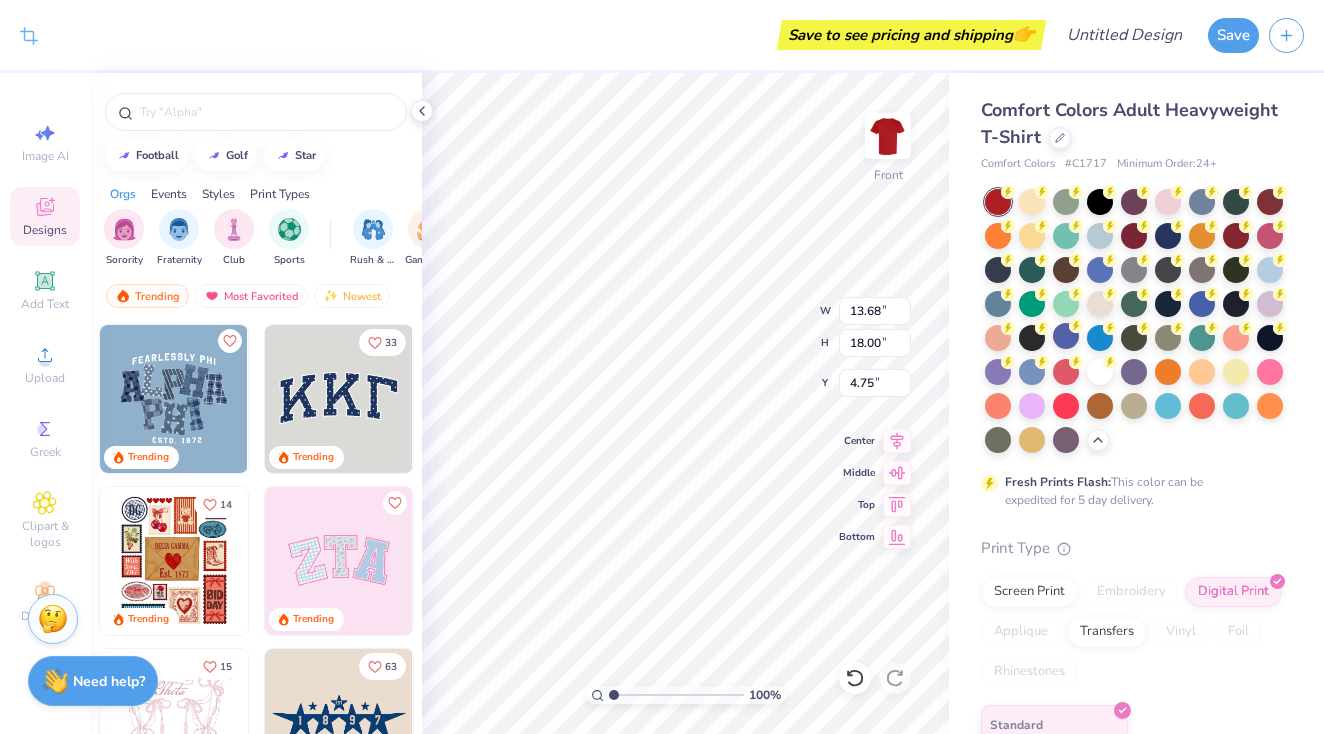 type on "9.98" 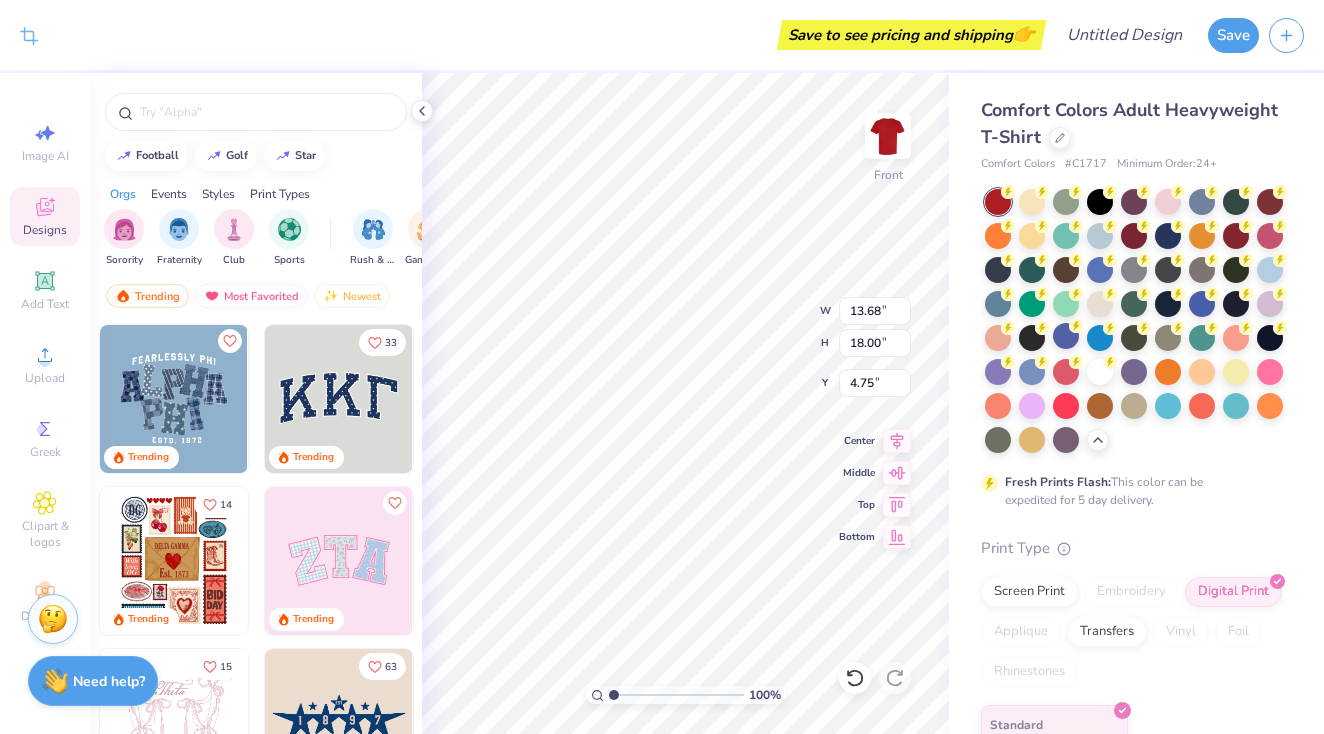 type on "13.13" 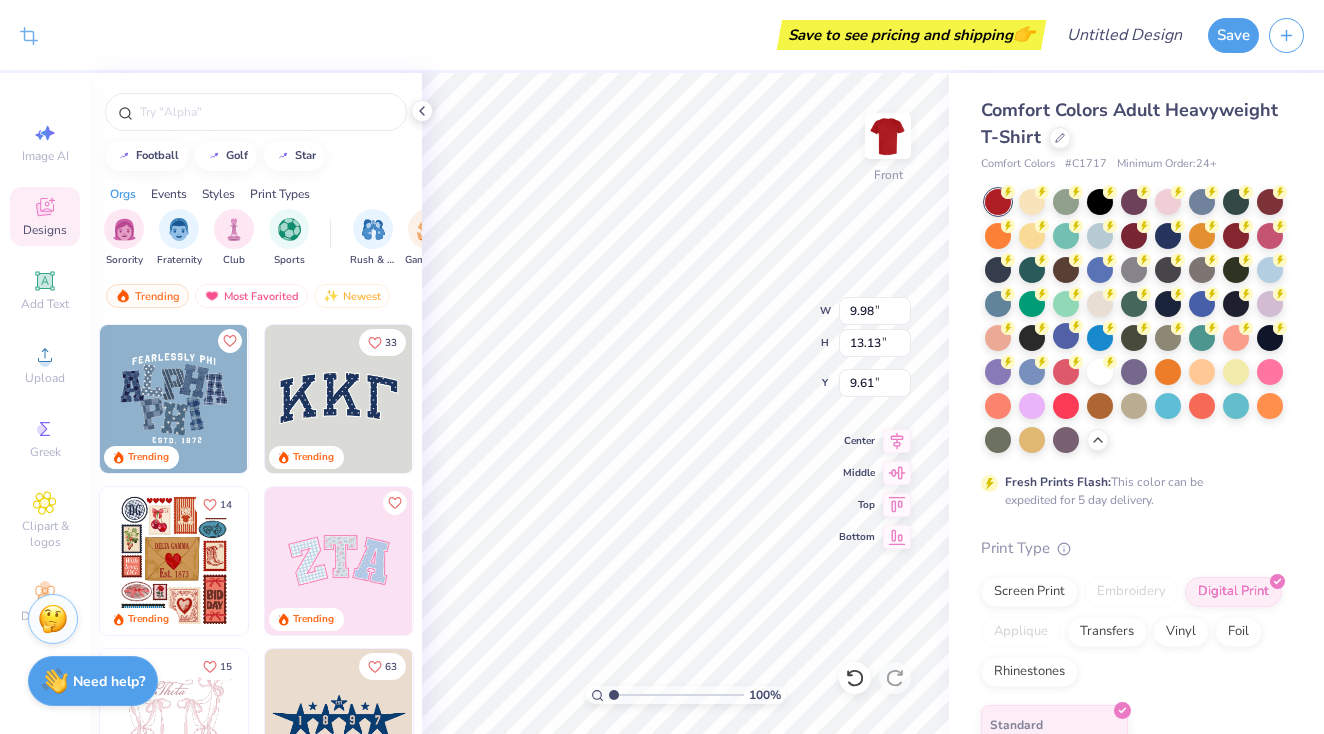 type on "8.30" 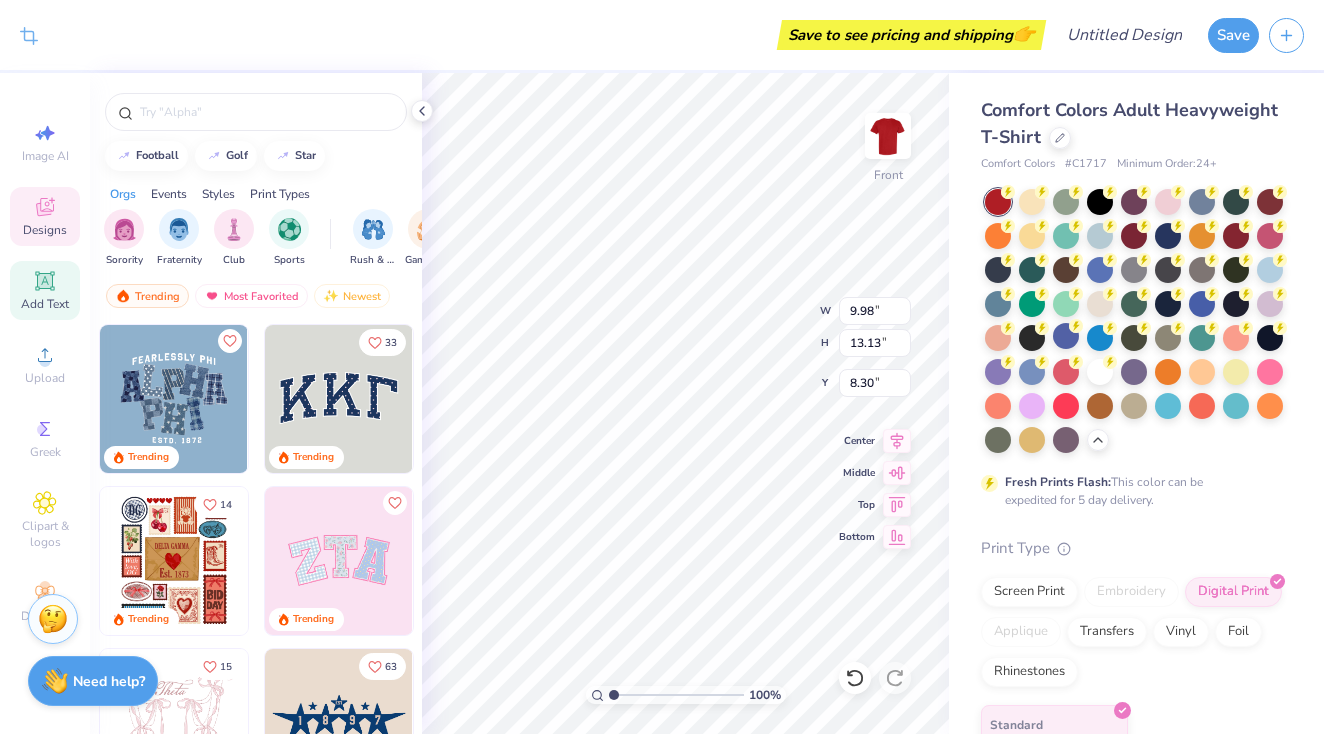 click on "Add Text" at bounding box center (45, 304) 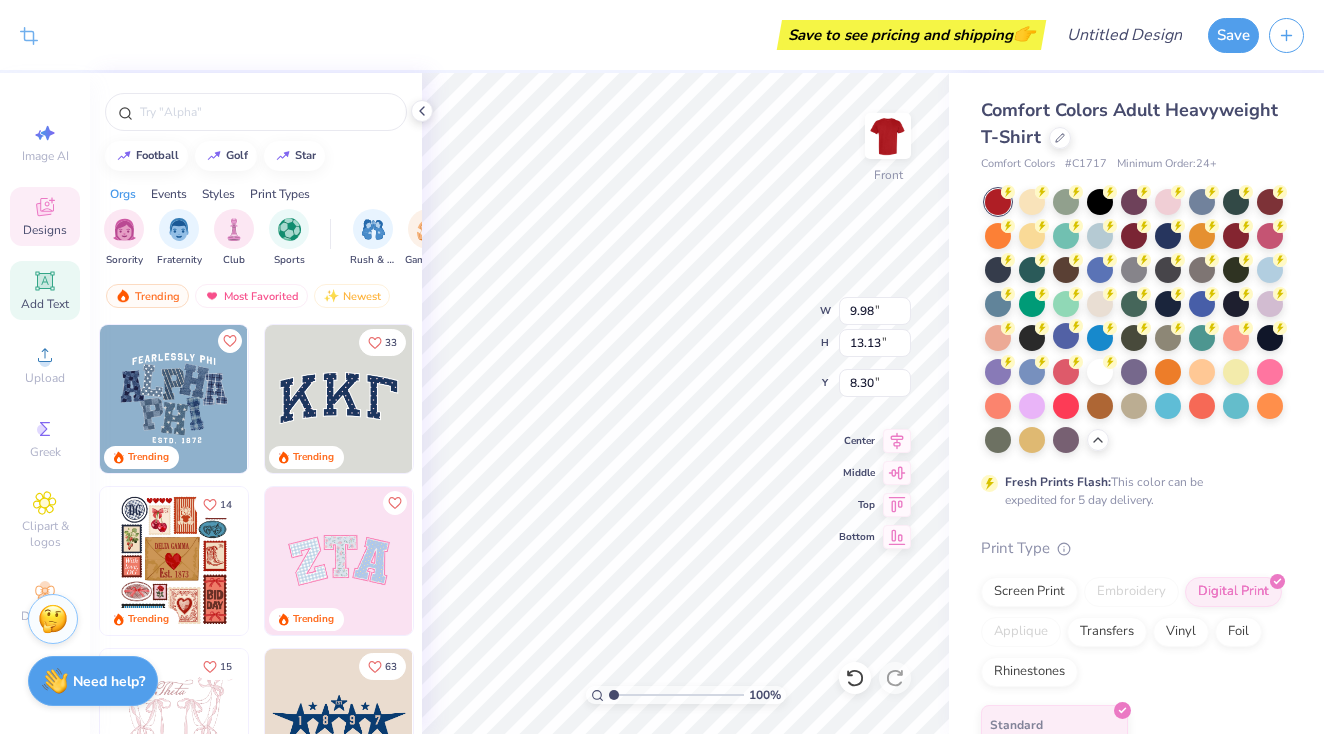 type on "5.69" 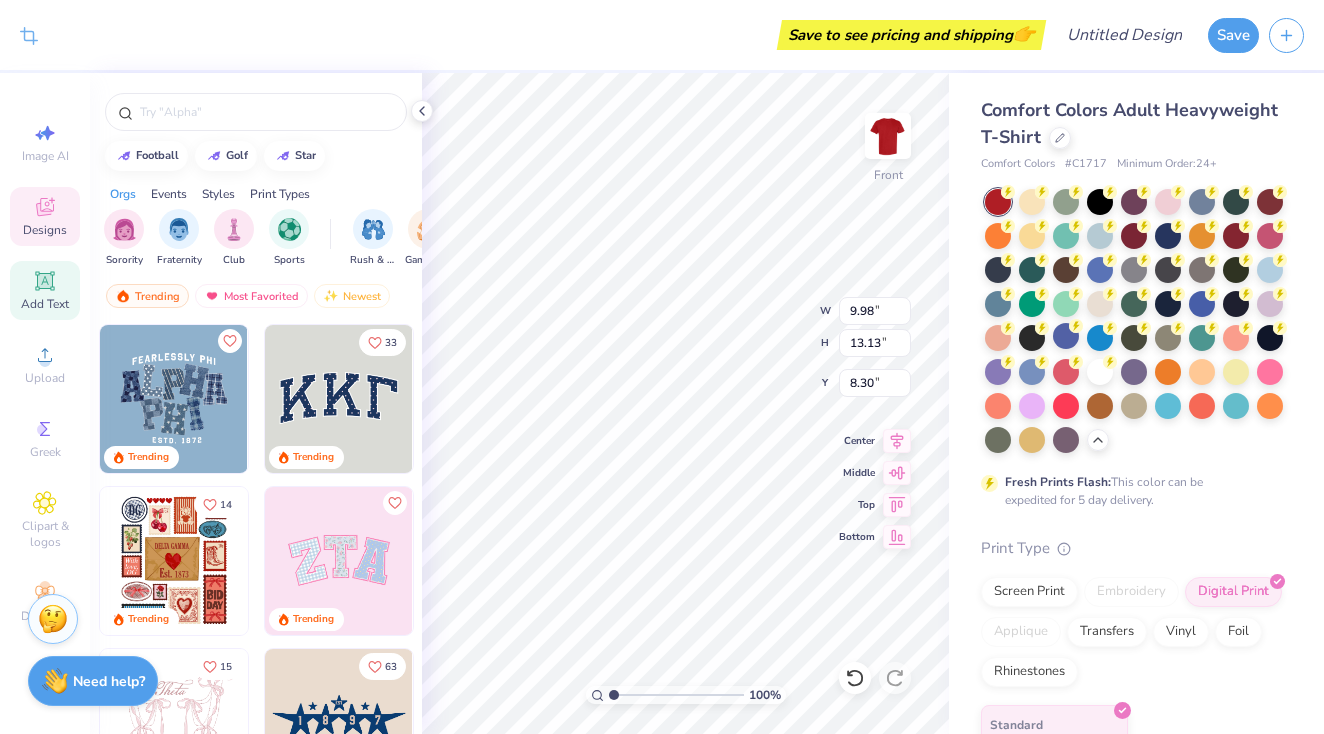 type on "1.65" 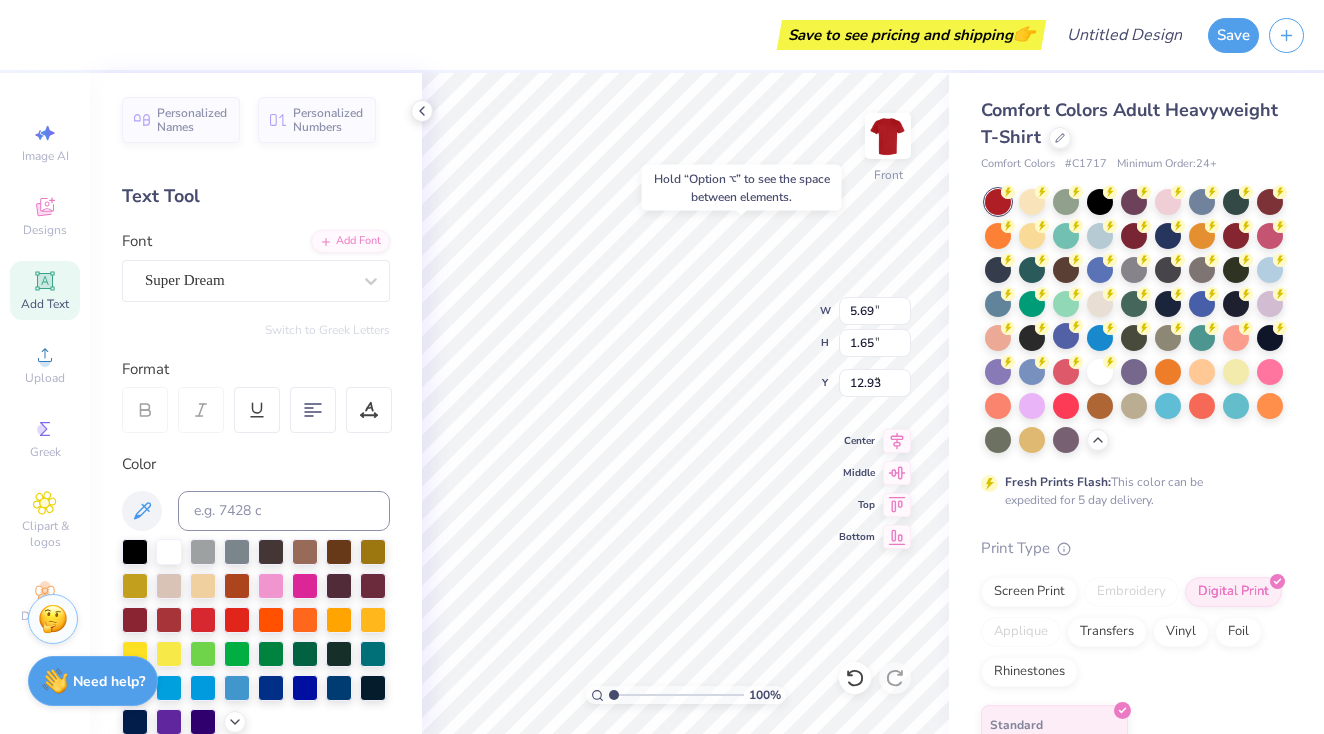 type on "5.91" 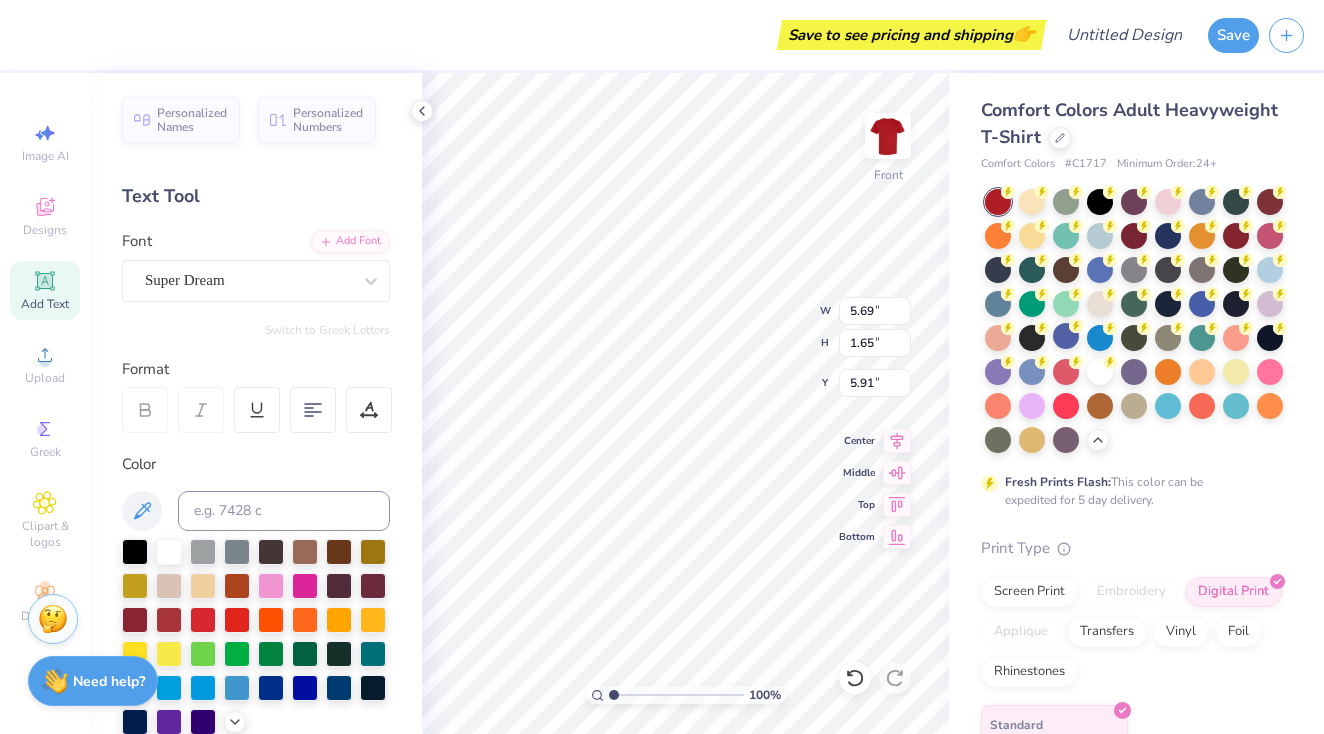 type on "T" 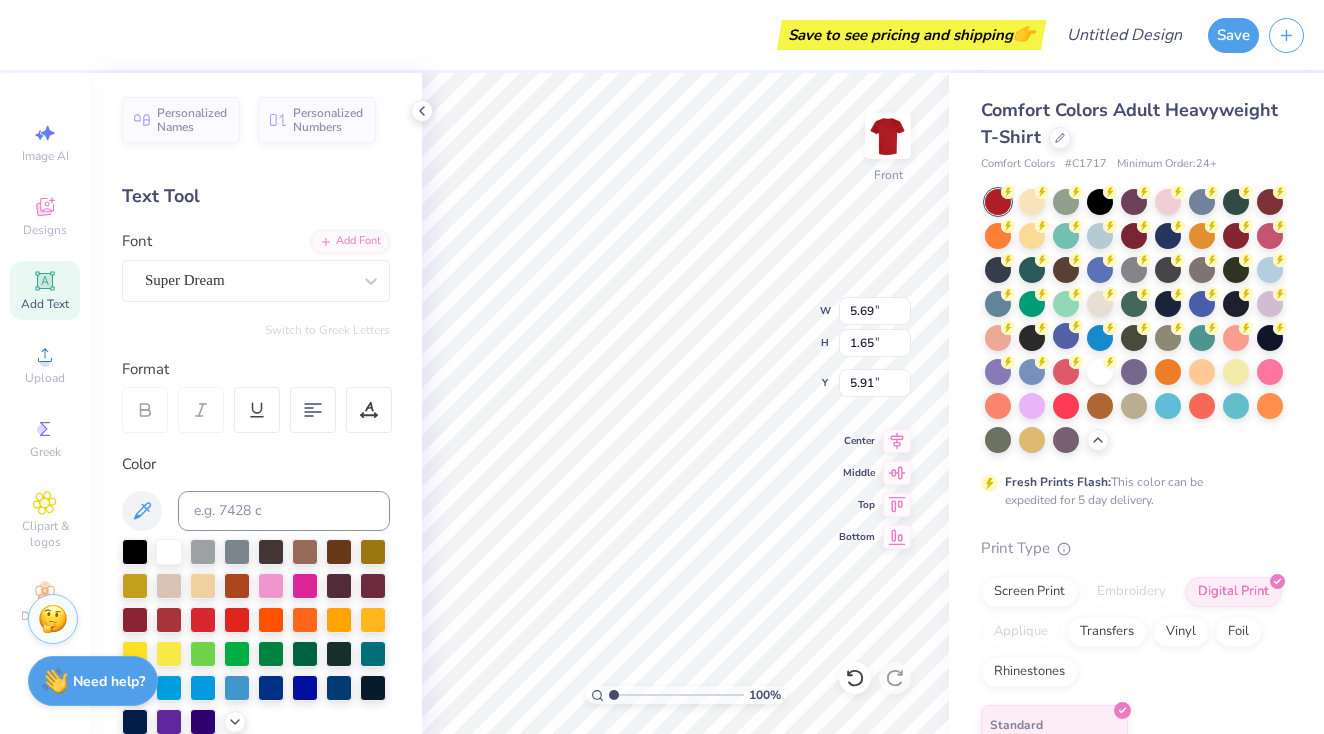 scroll, scrollTop: 0, scrollLeft: 3, axis: horizontal 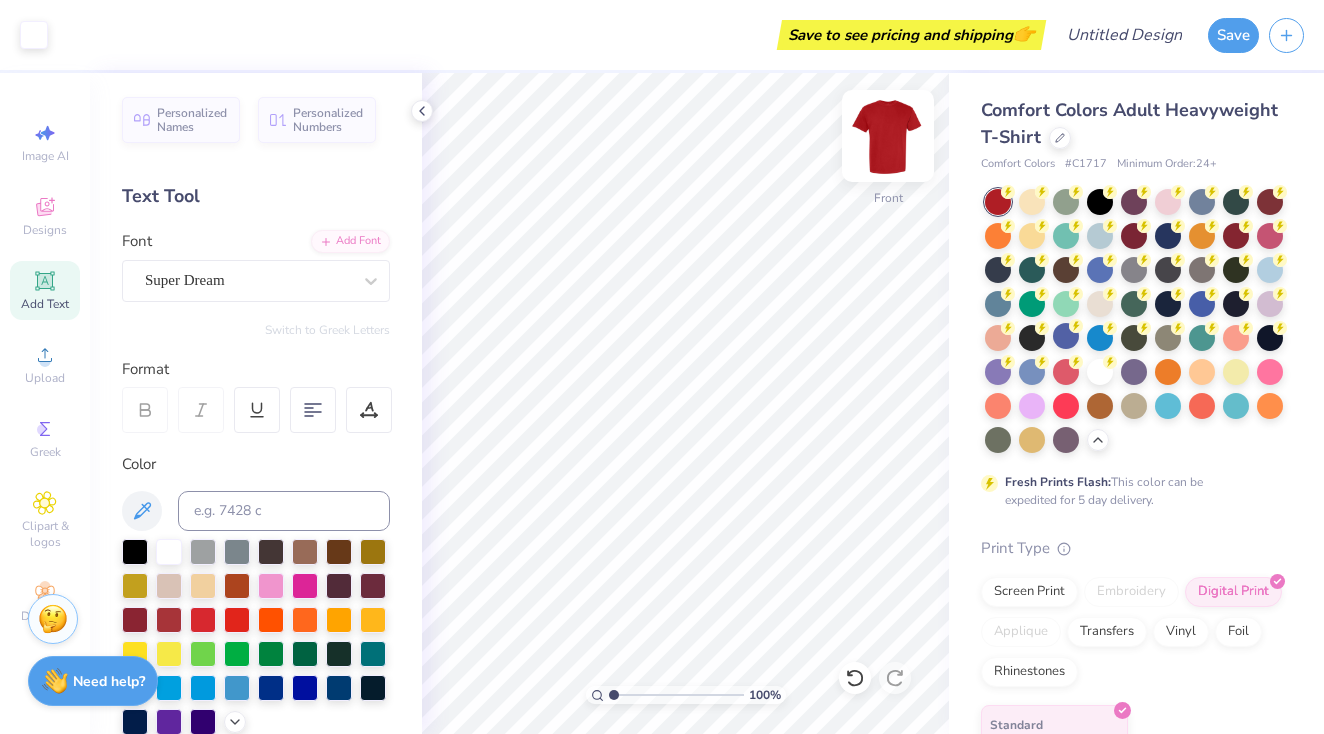 click at bounding box center [888, 136] 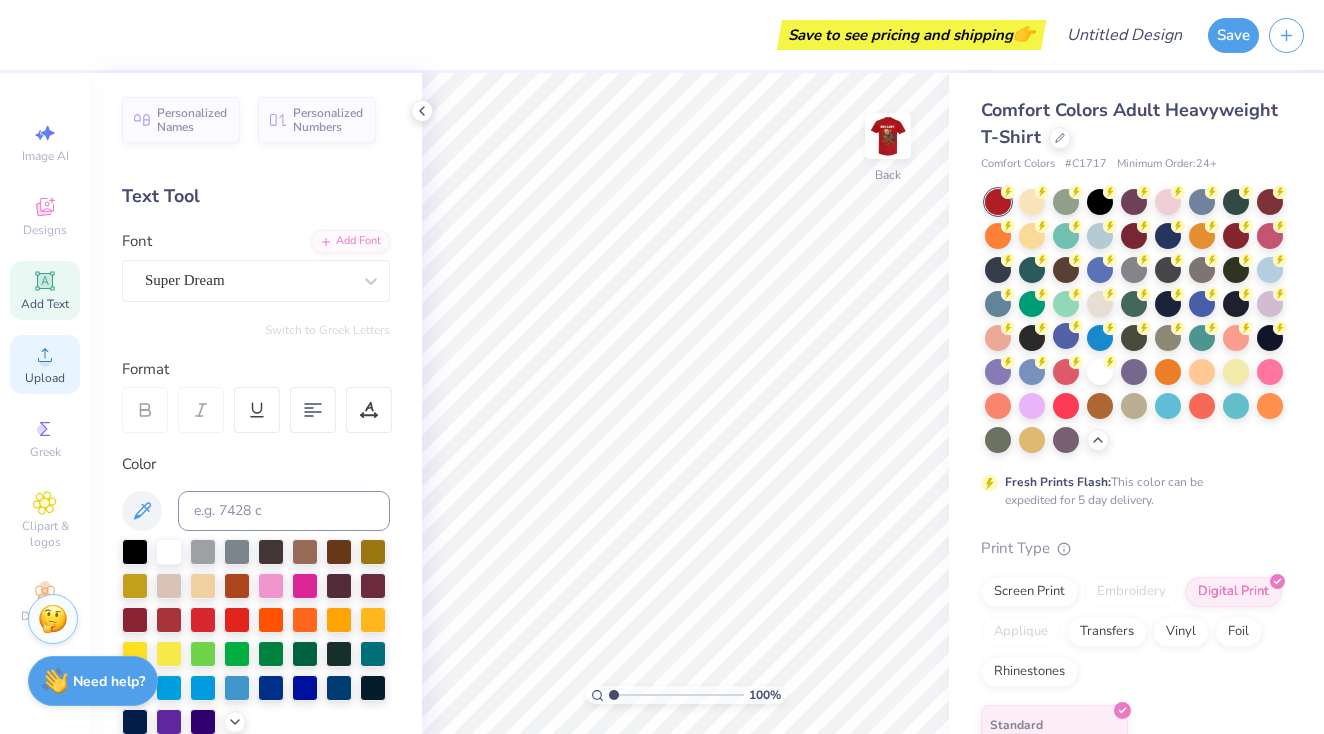 click on "Upload" at bounding box center (45, 364) 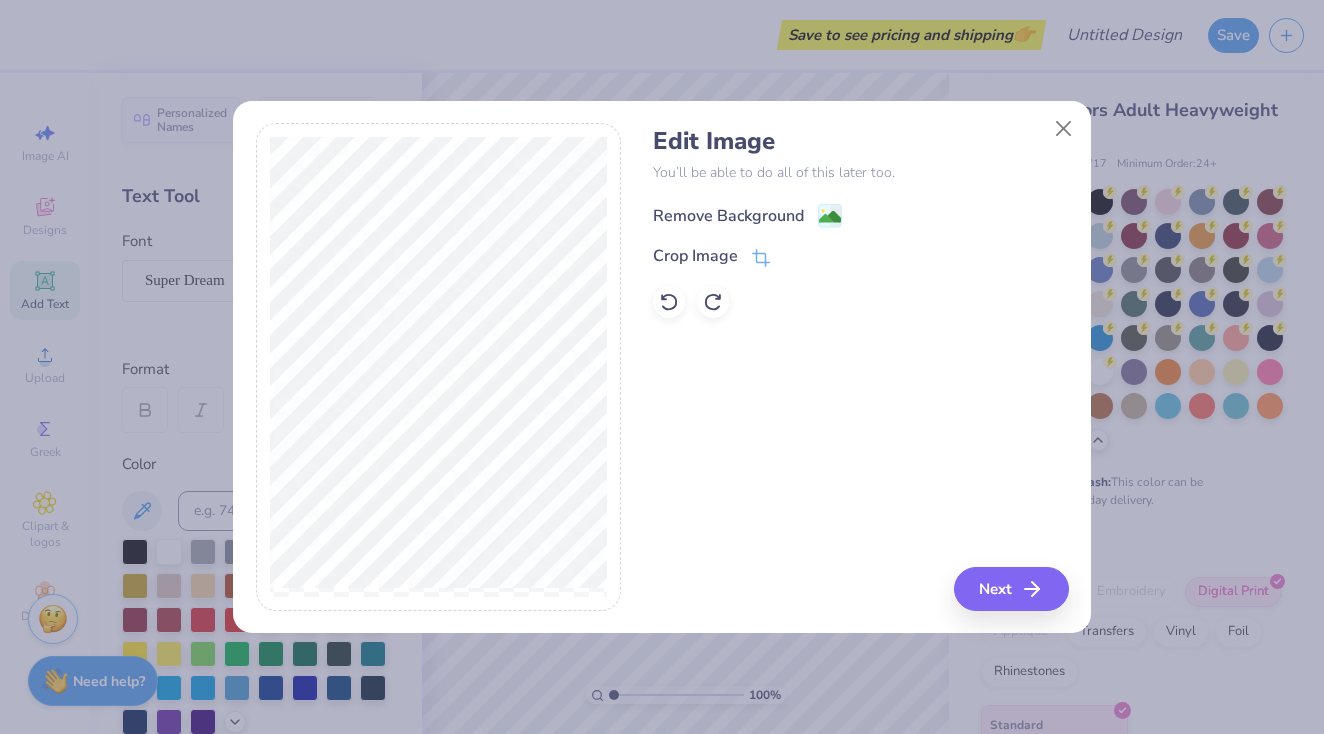 click on "Remove Background" at bounding box center (728, 216) 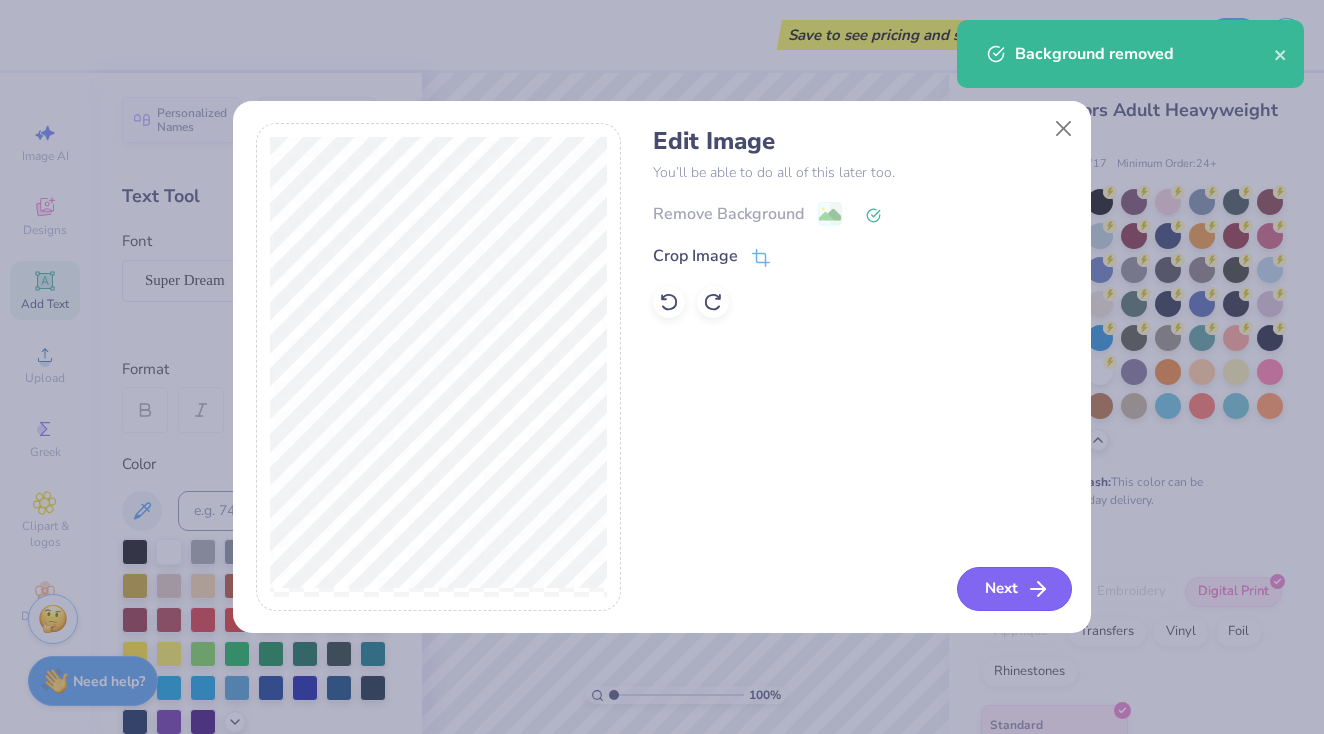 click on "Next" at bounding box center (1014, 589) 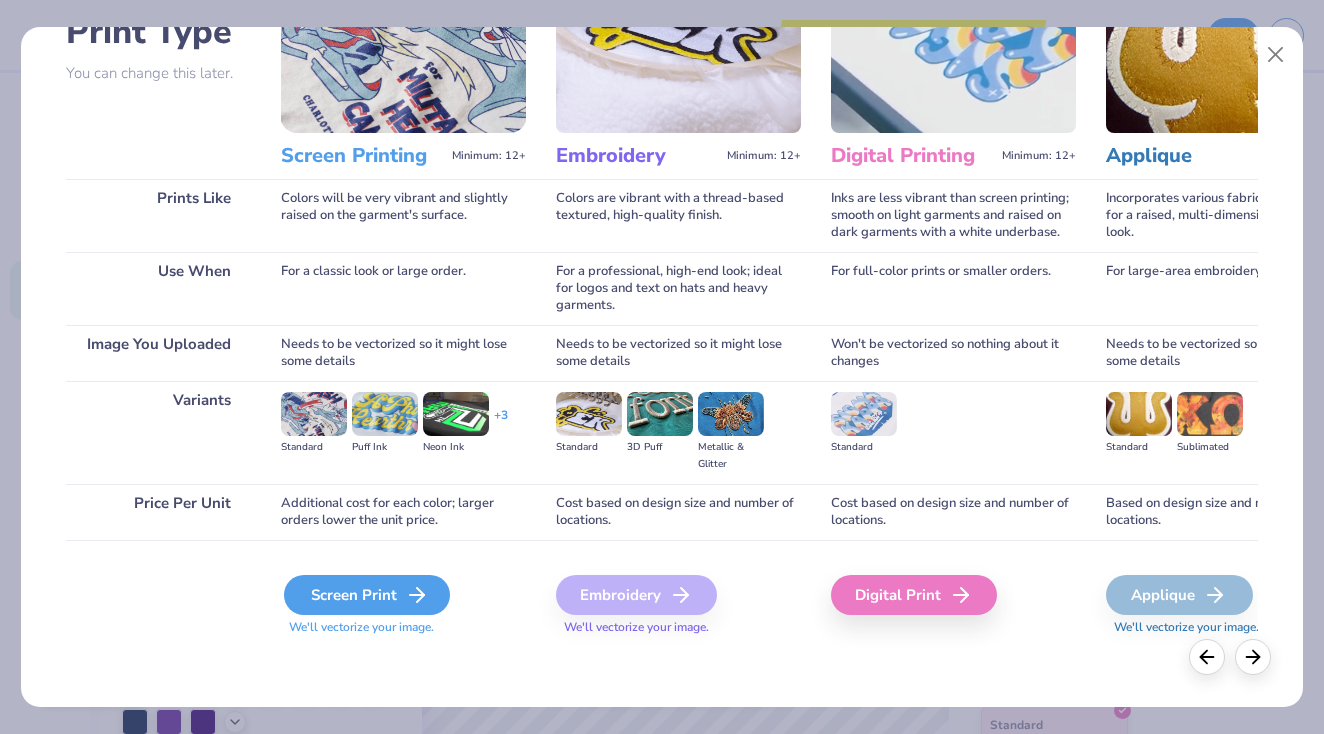 scroll, scrollTop: 163, scrollLeft: 0, axis: vertical 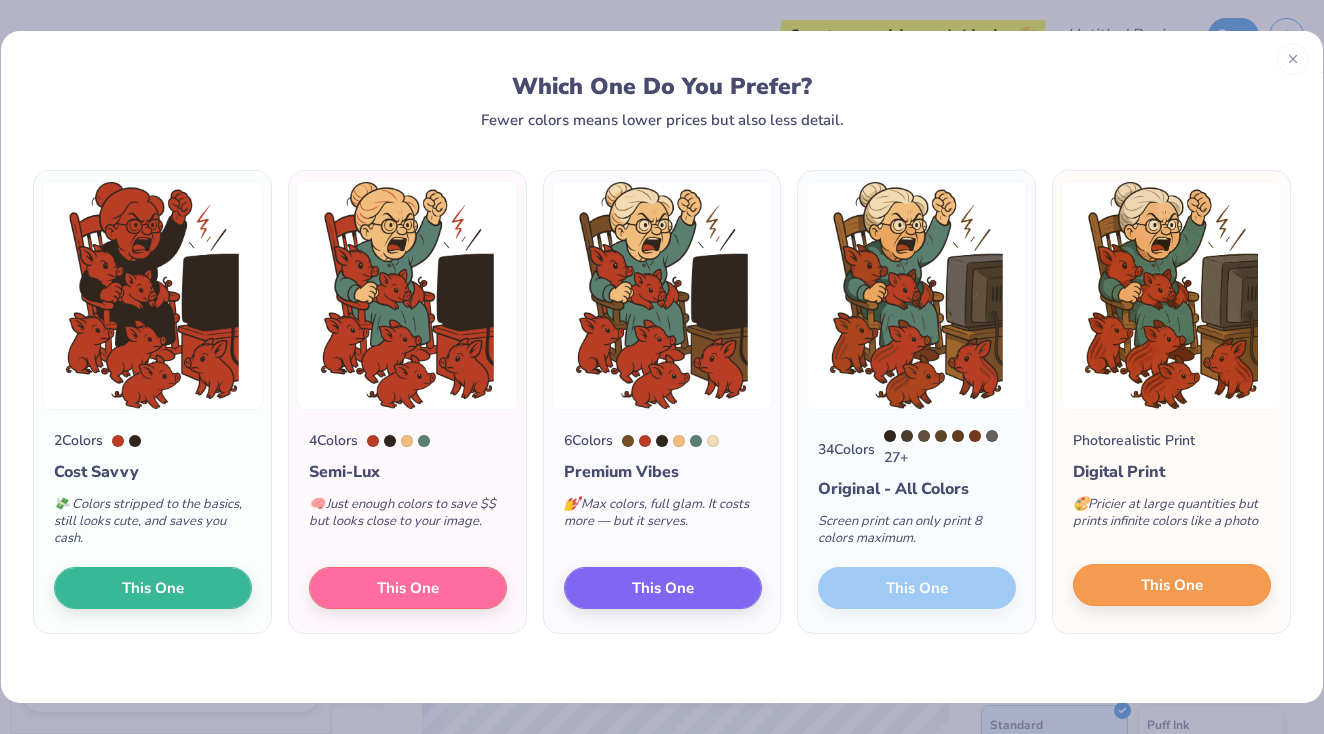 click on "This One" at bounding box center [1172, 585] 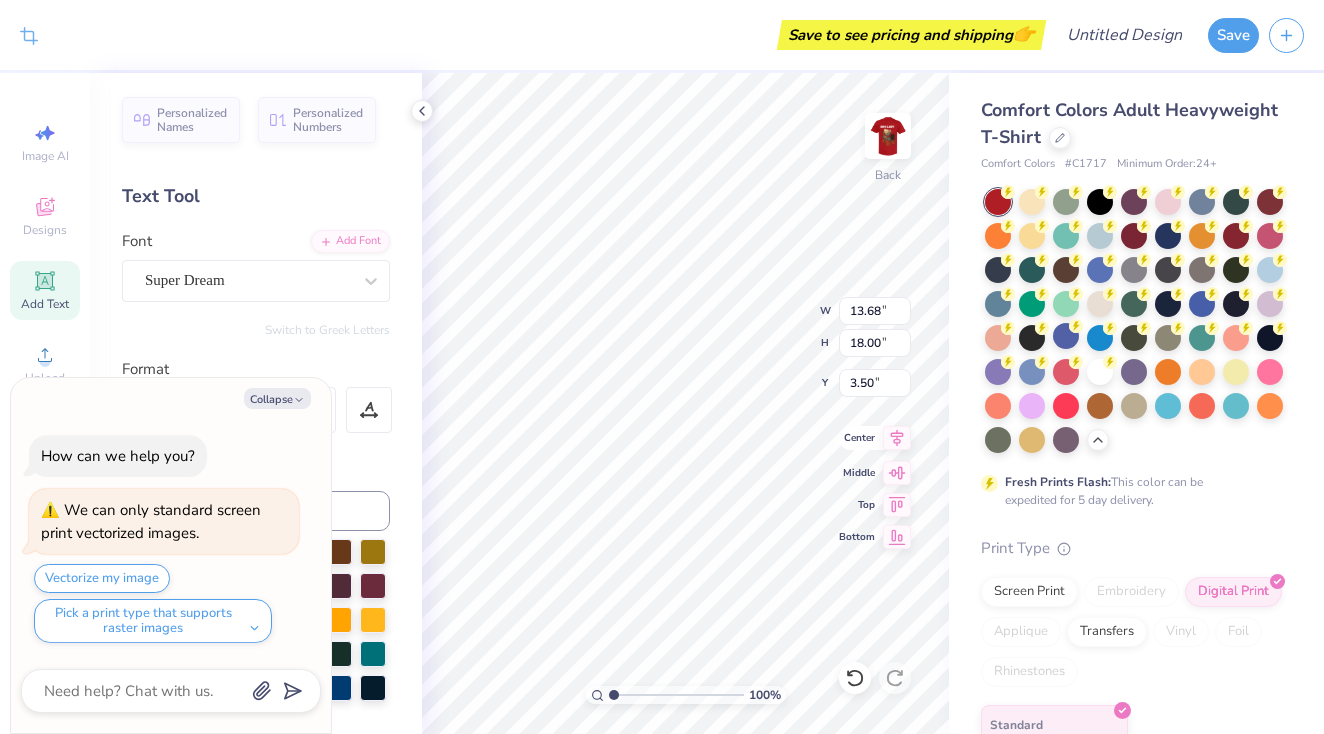 type on "x" 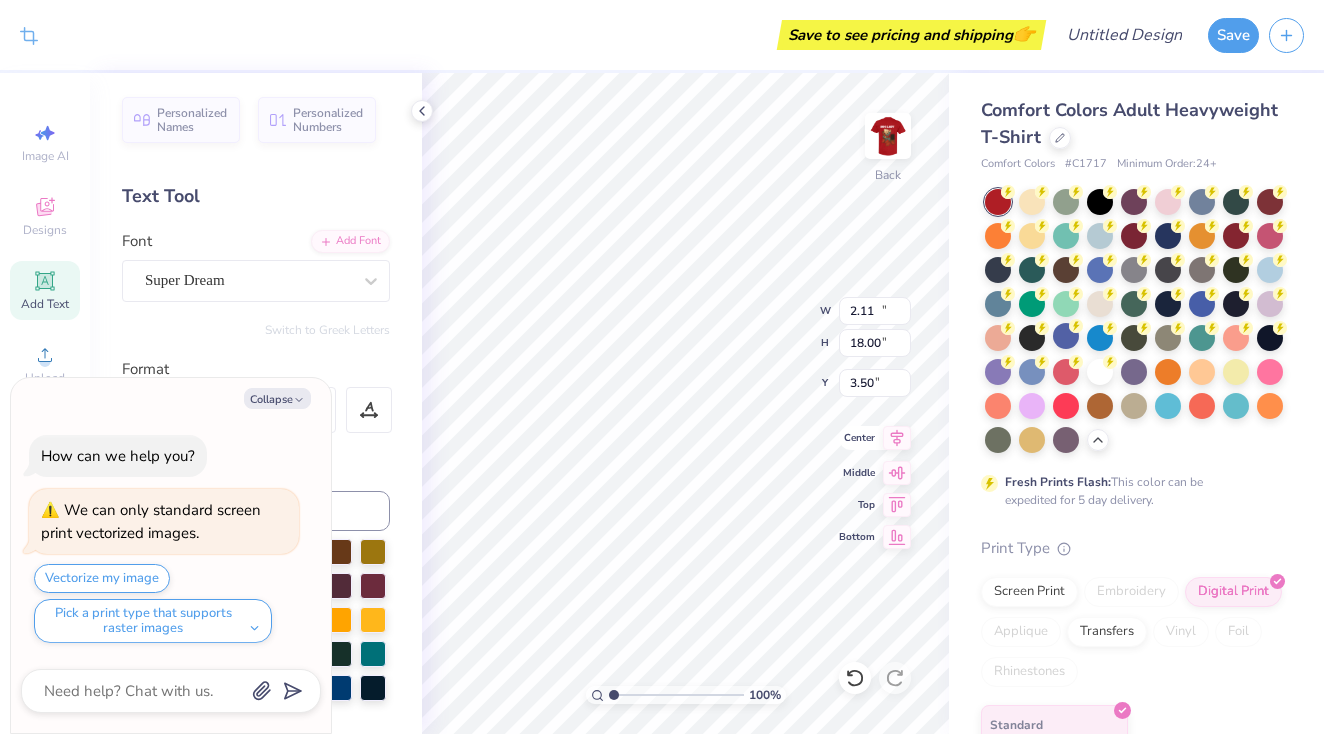 type on "2.78" 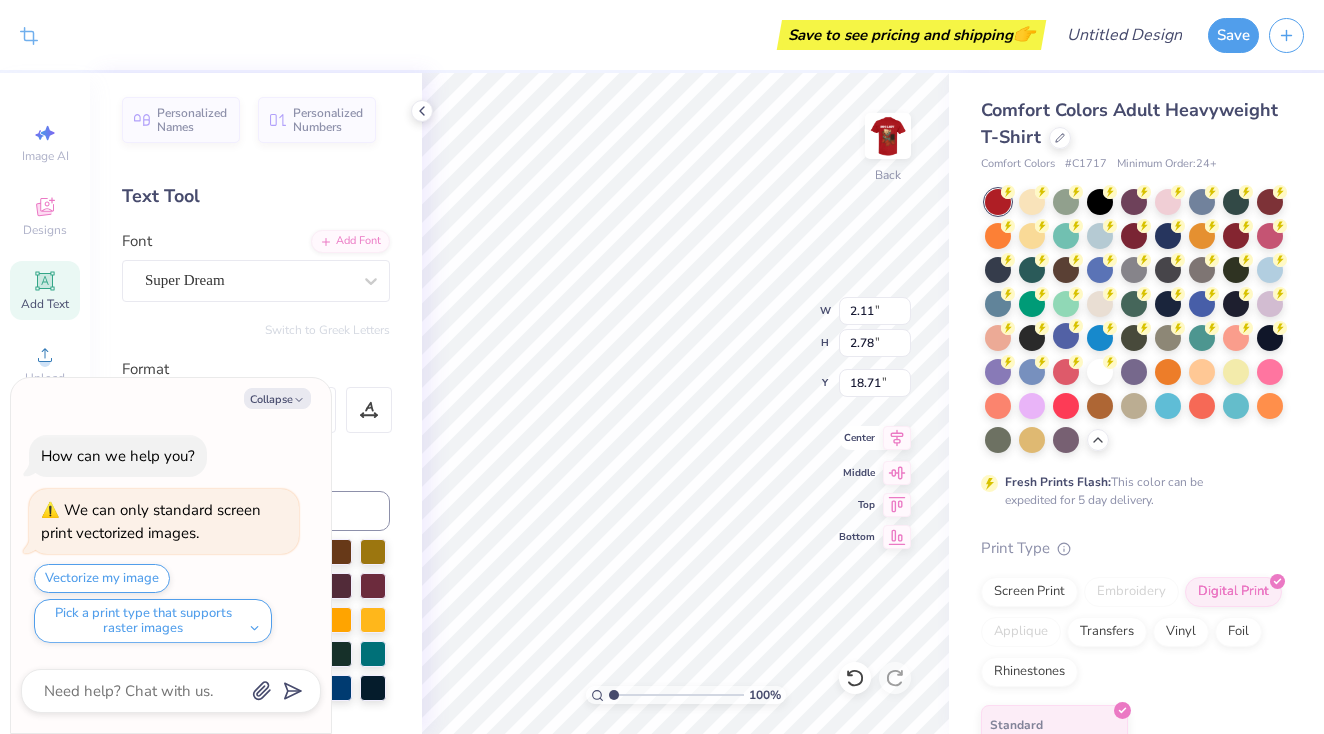 type on "x" 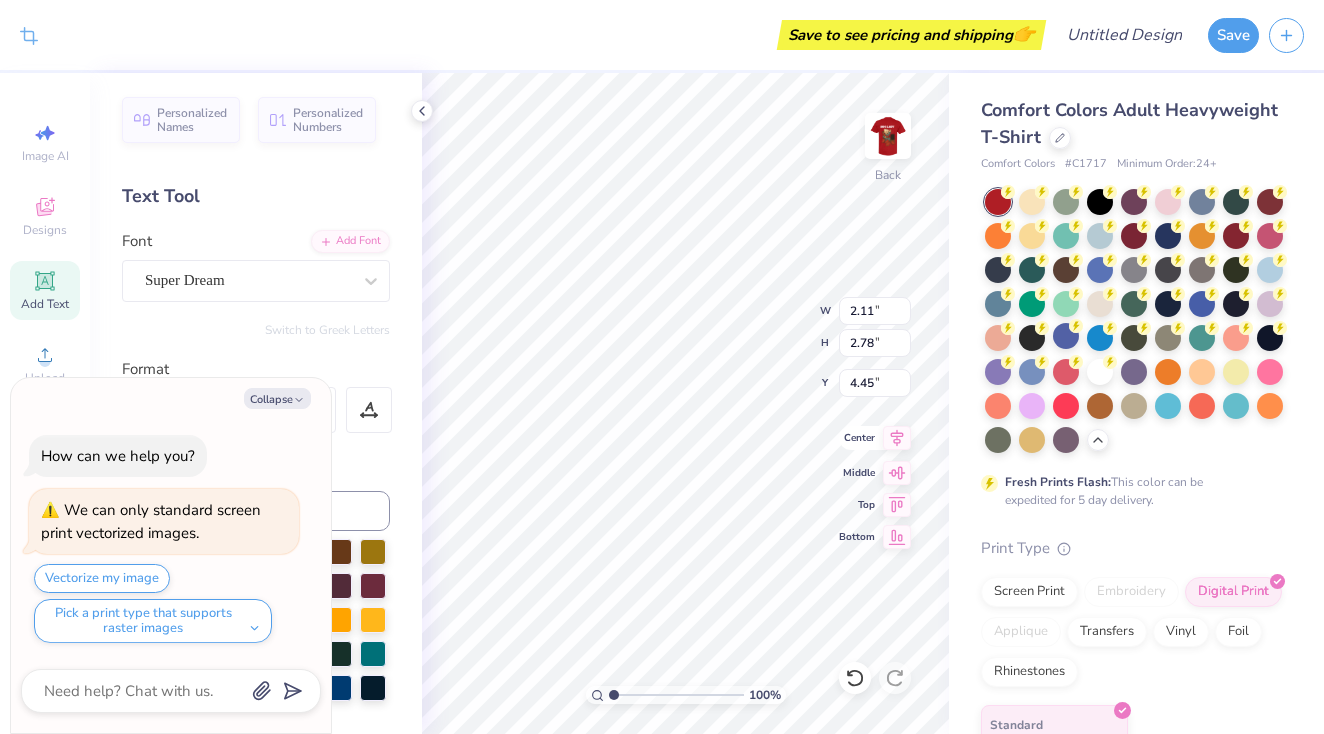 type on "x" 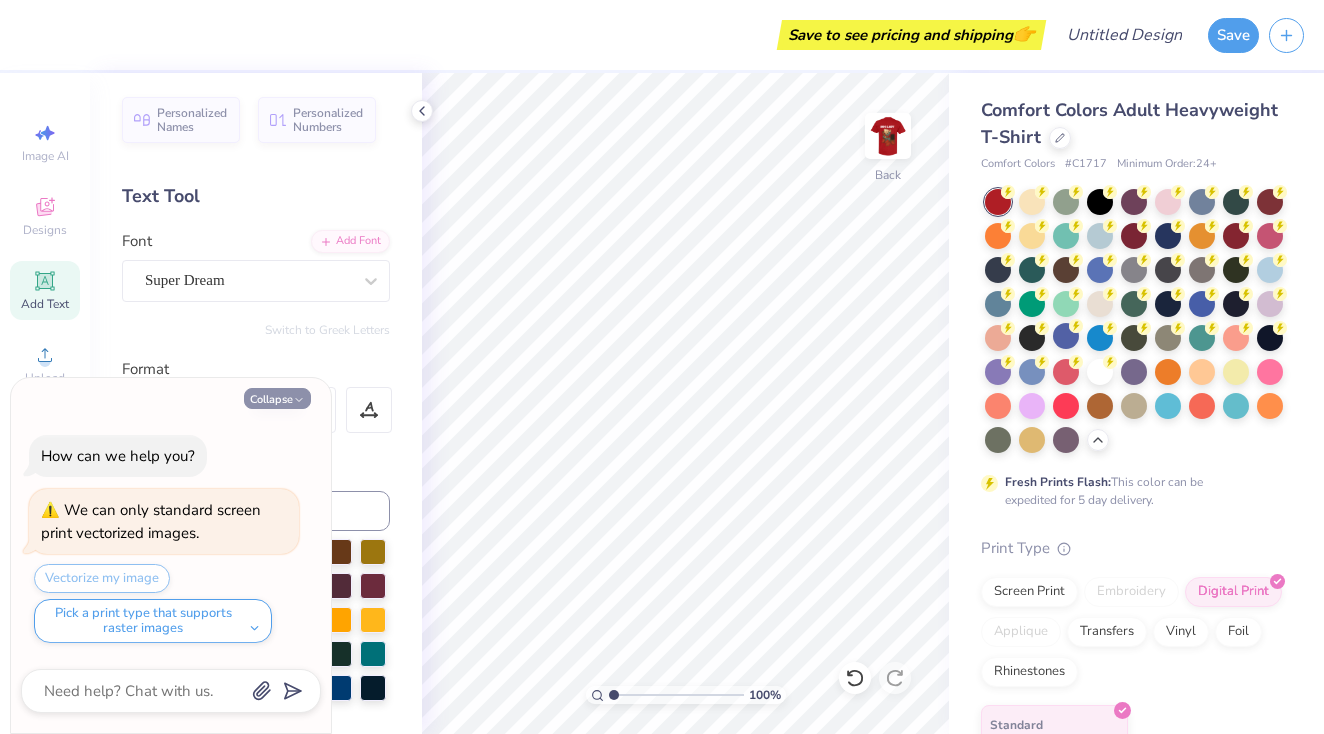 click 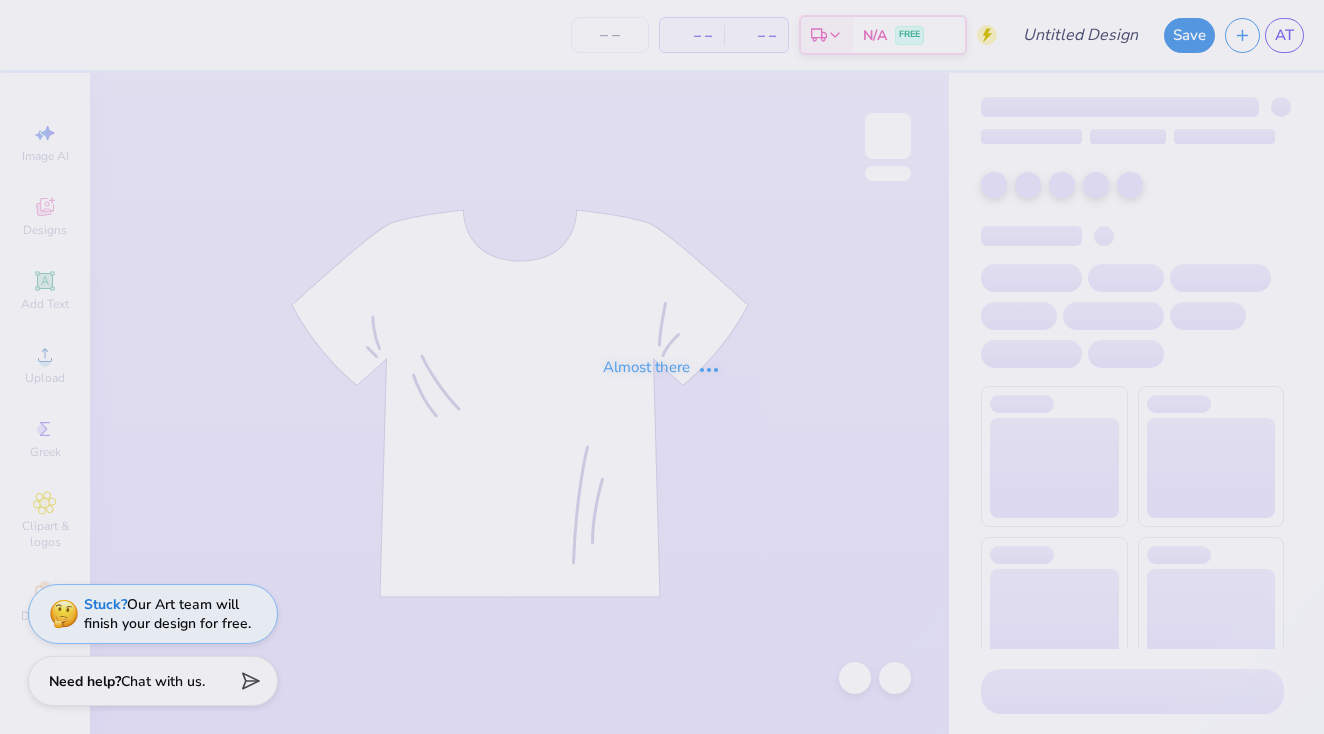 scroll, scrollTop: 0, scrollLeft: 0, axis: both 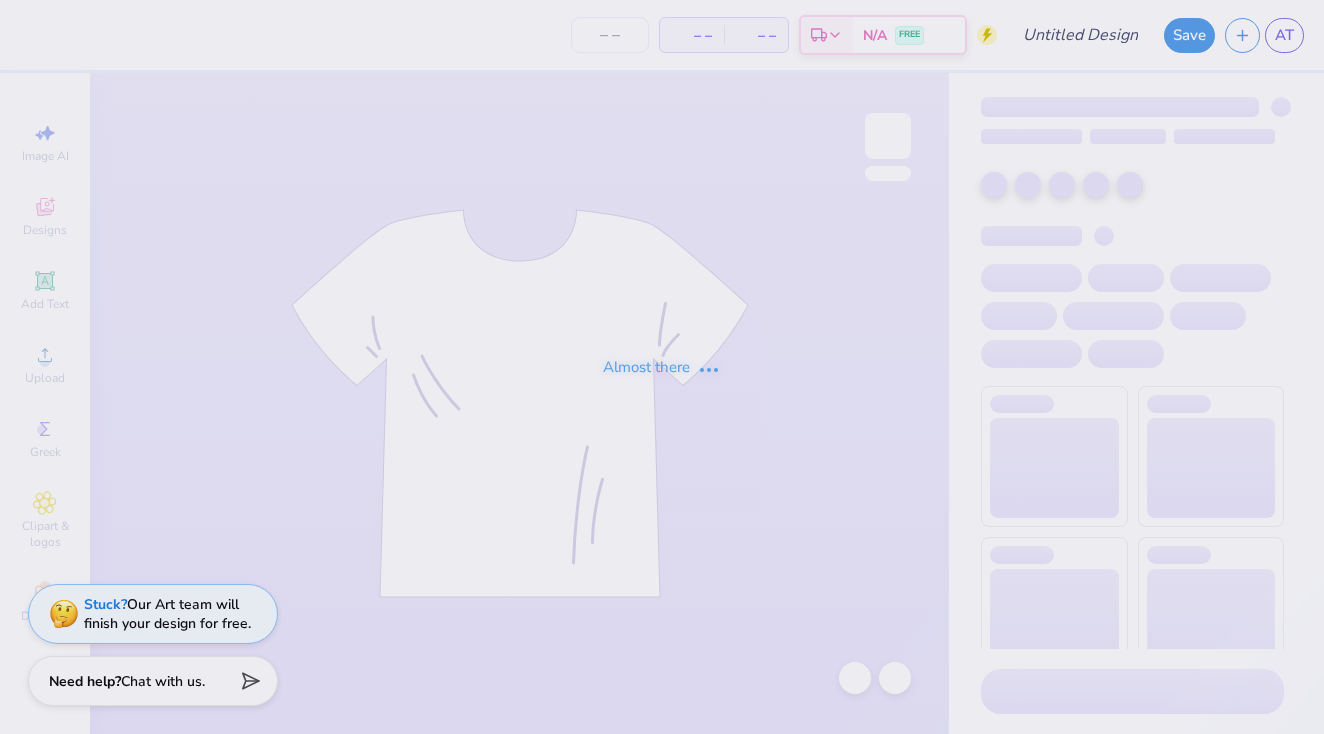 type on "Hog Lady" 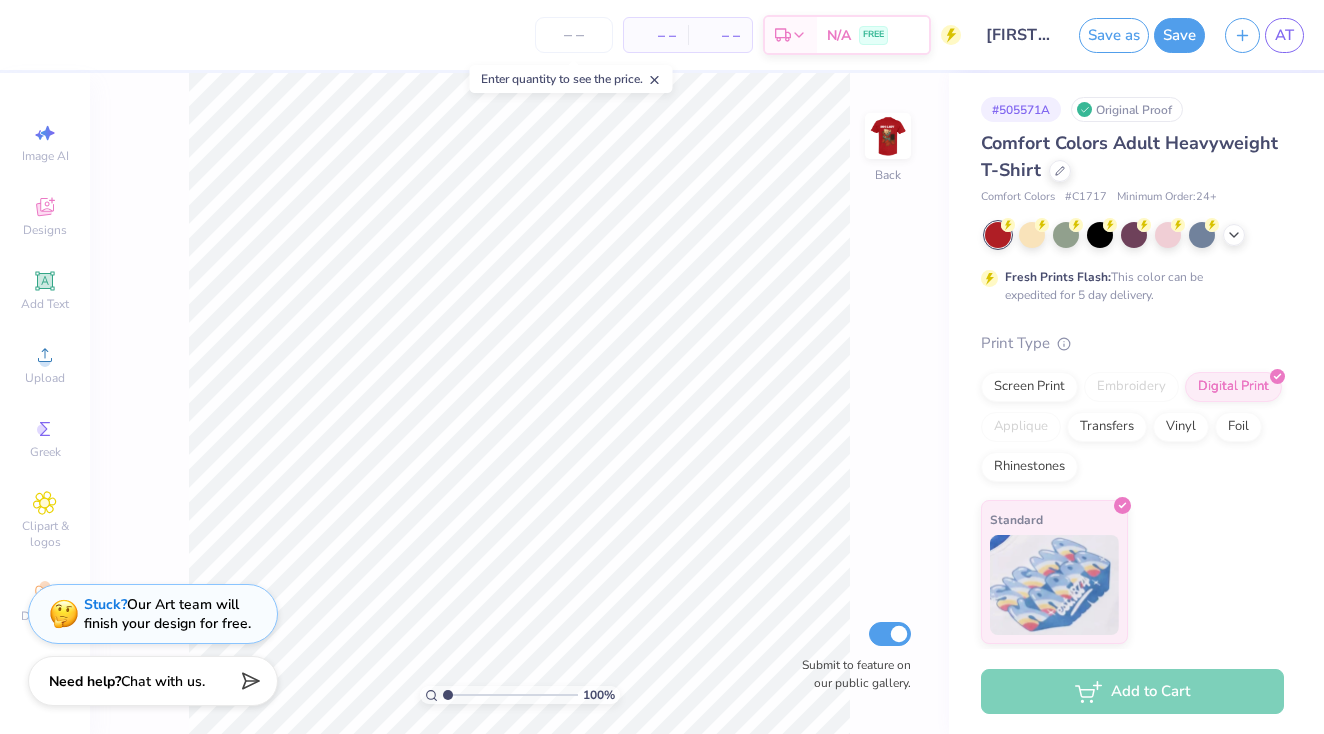 click 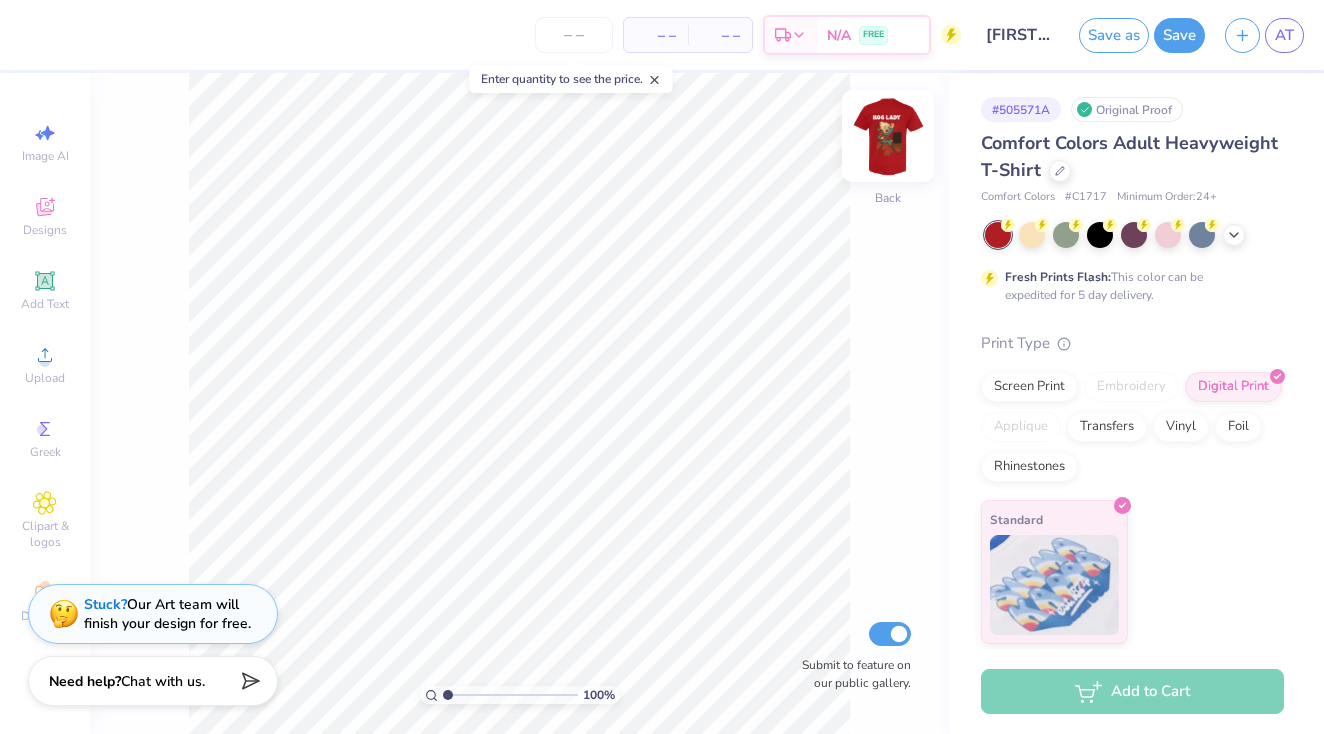 click at bounding box center (888, 136) 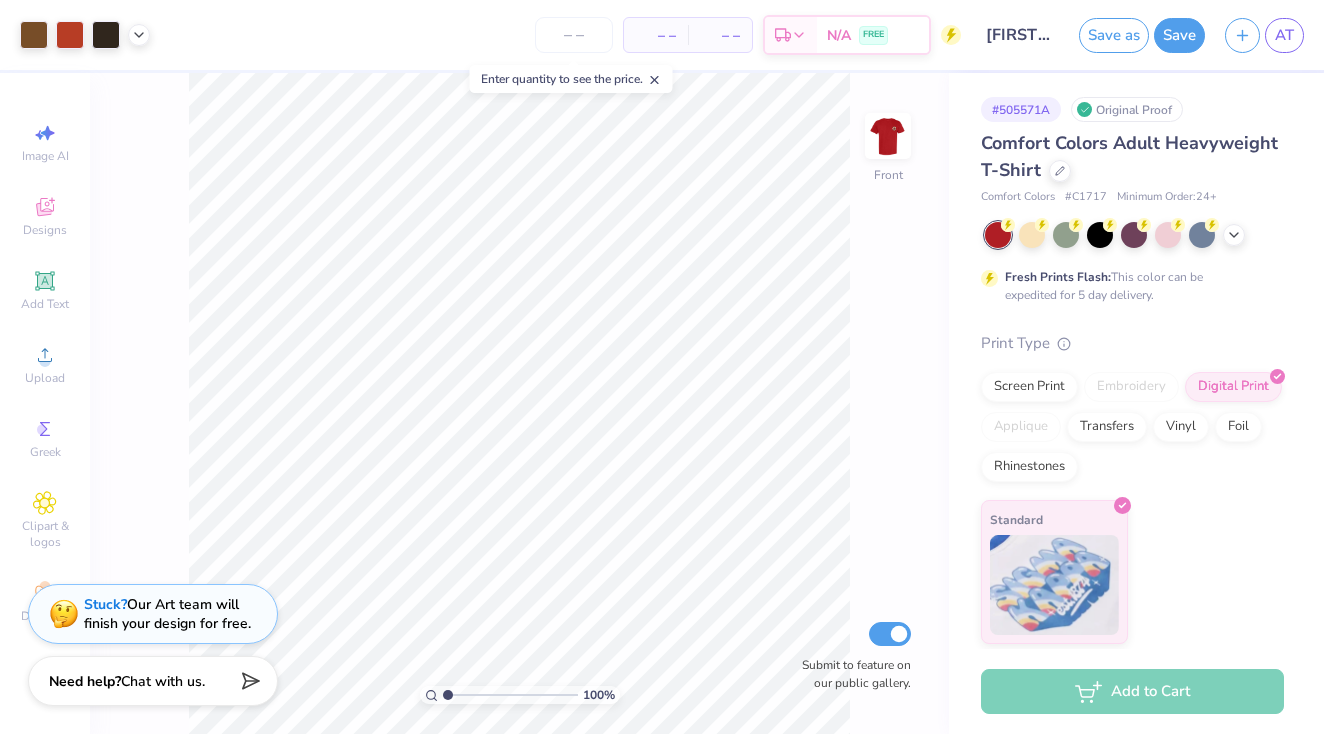 click at bounding box center (888, 136) 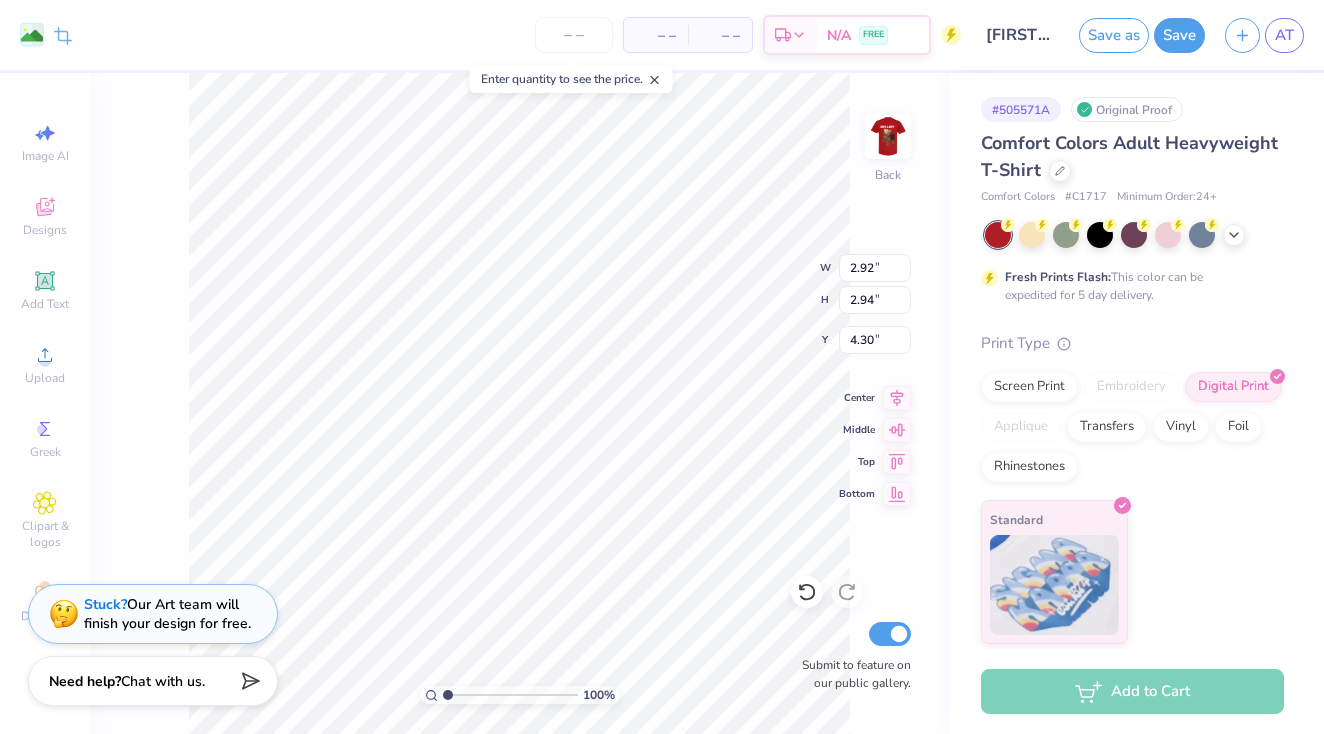type on "3.57" 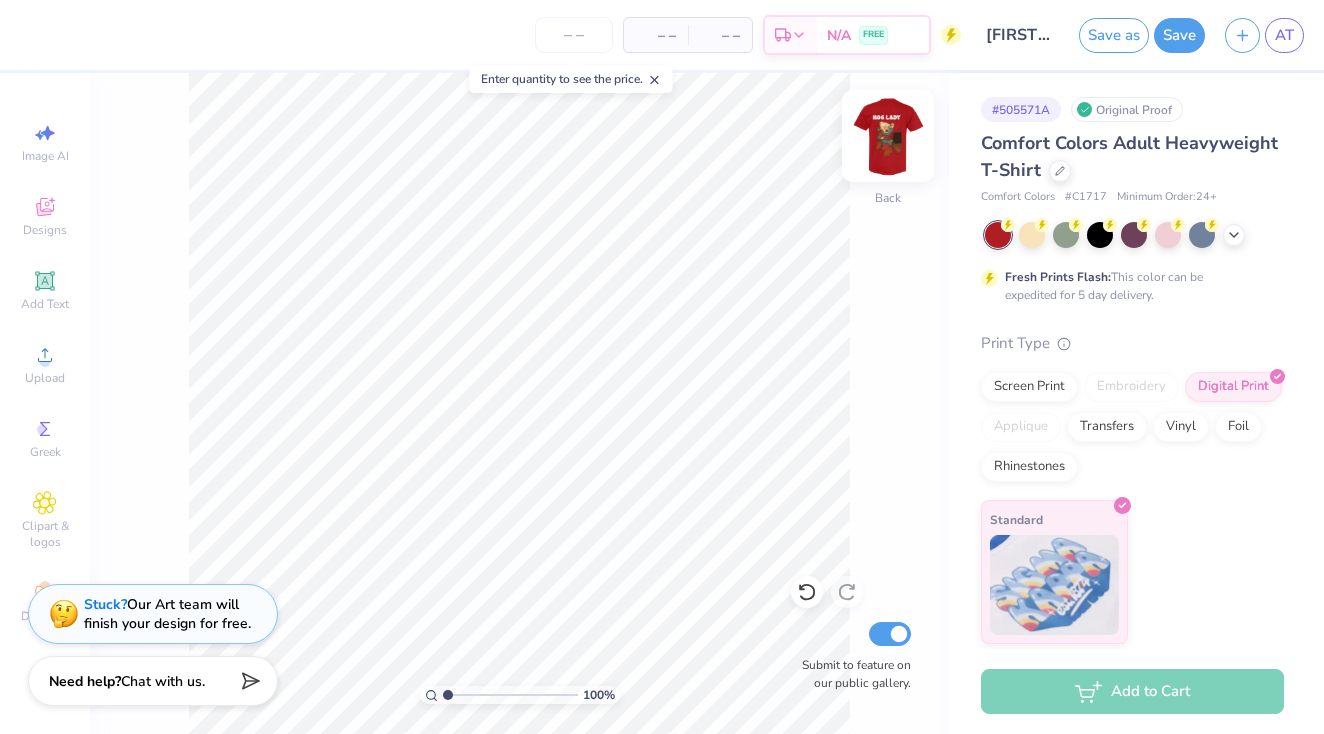 click at bounding box center [888, 136] 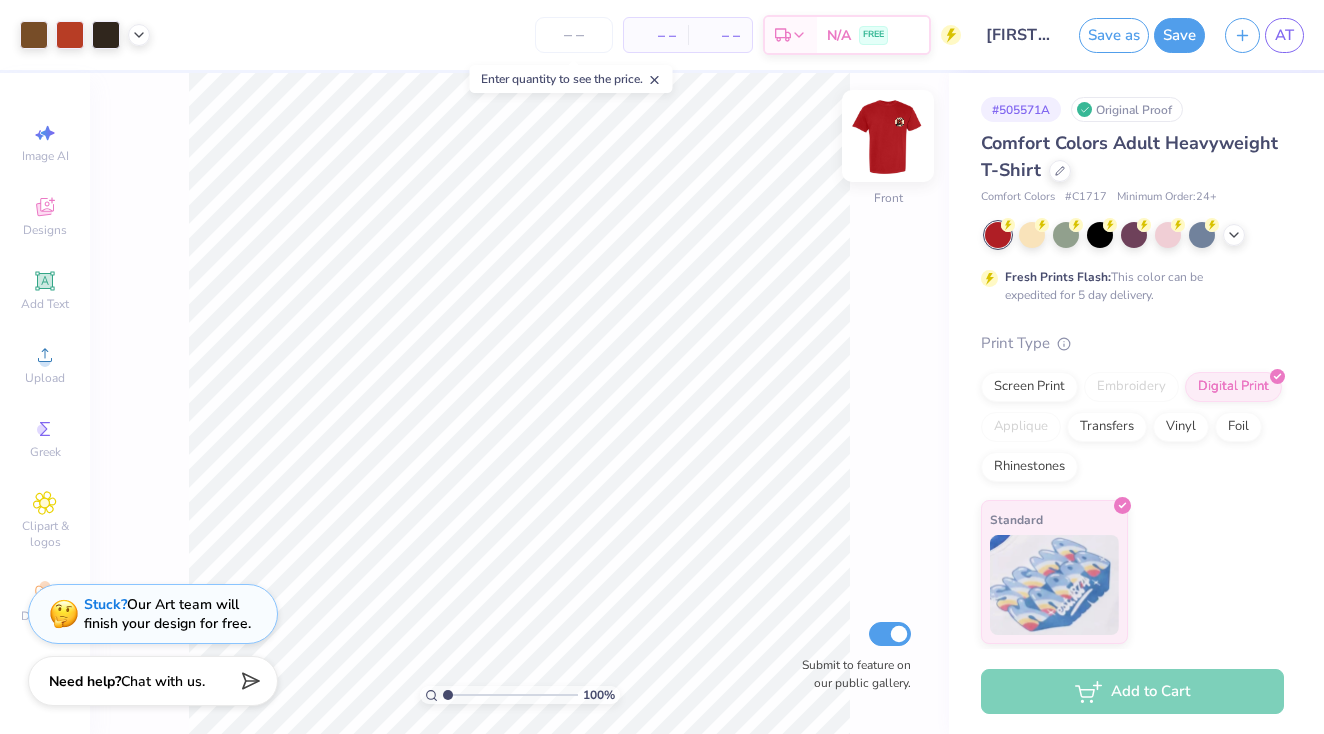 click at bounding box center (888, 136) 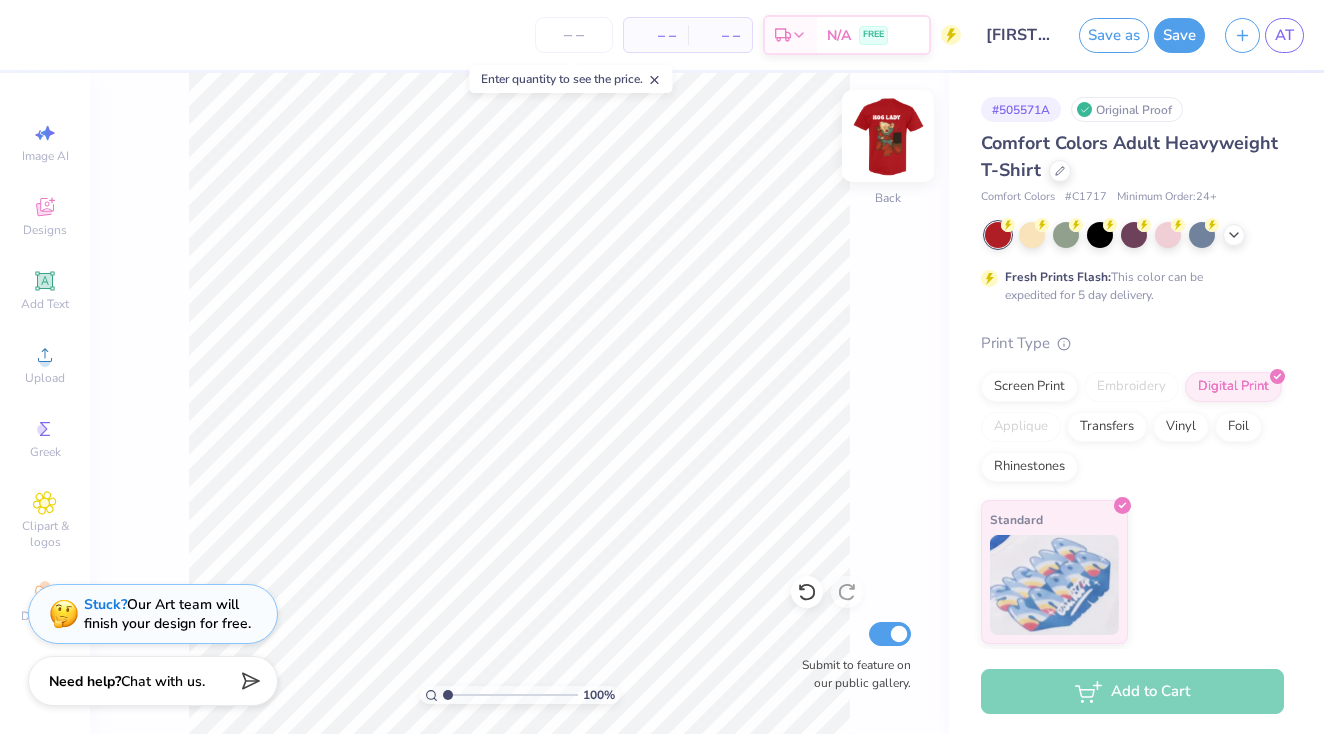 click at bounding box center [888, 136] 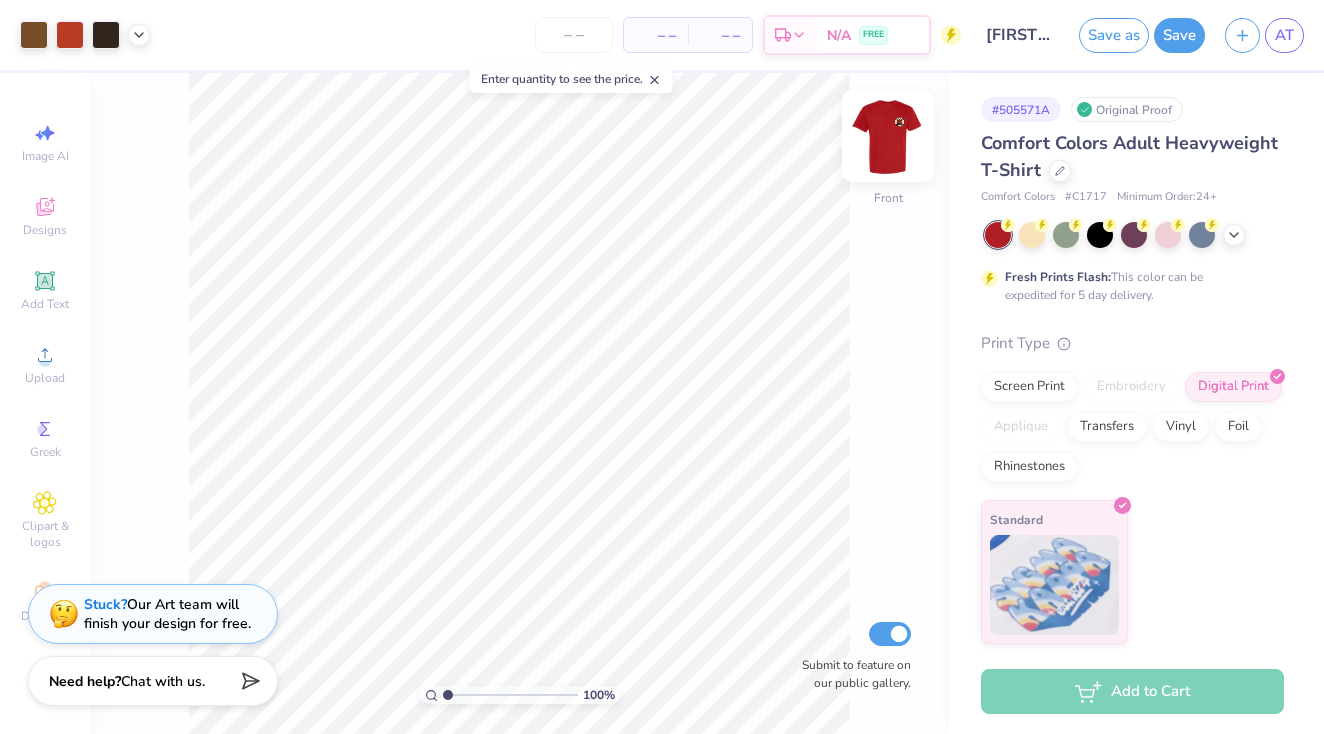 click at bounding box center (888, 136) 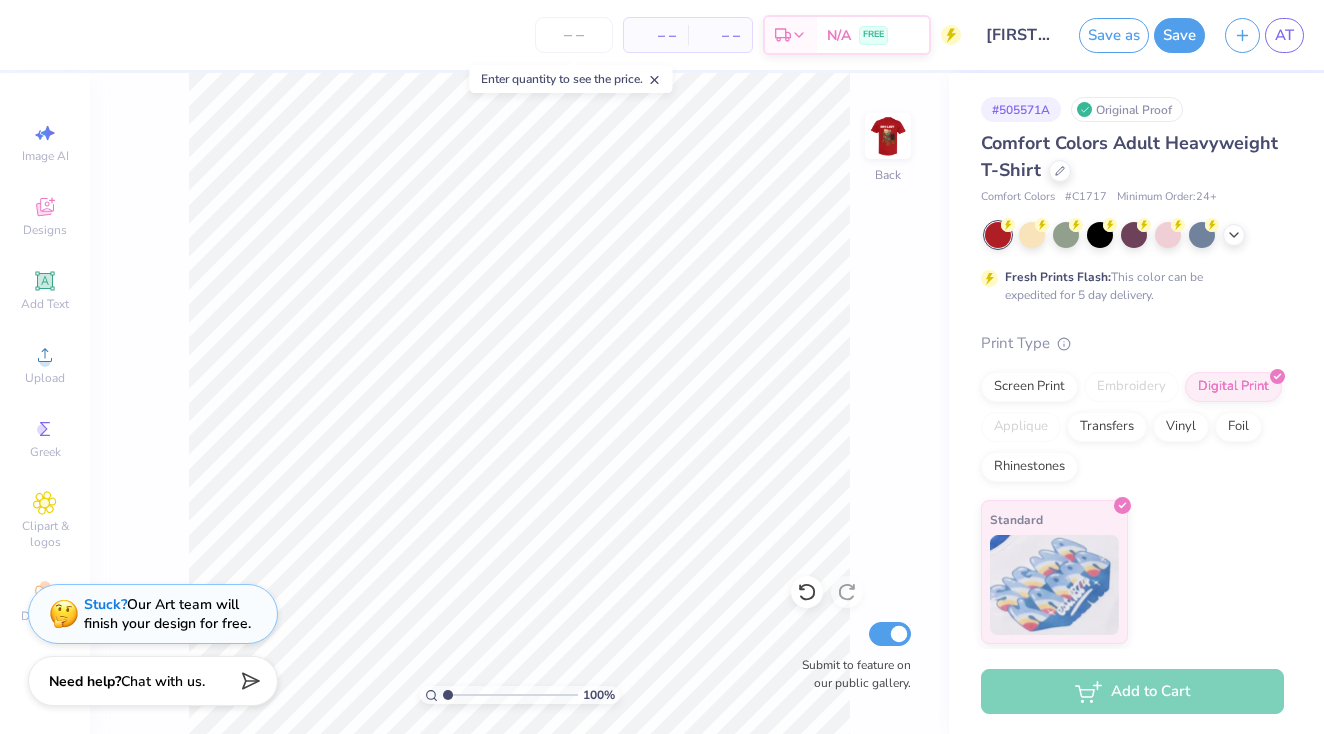 click 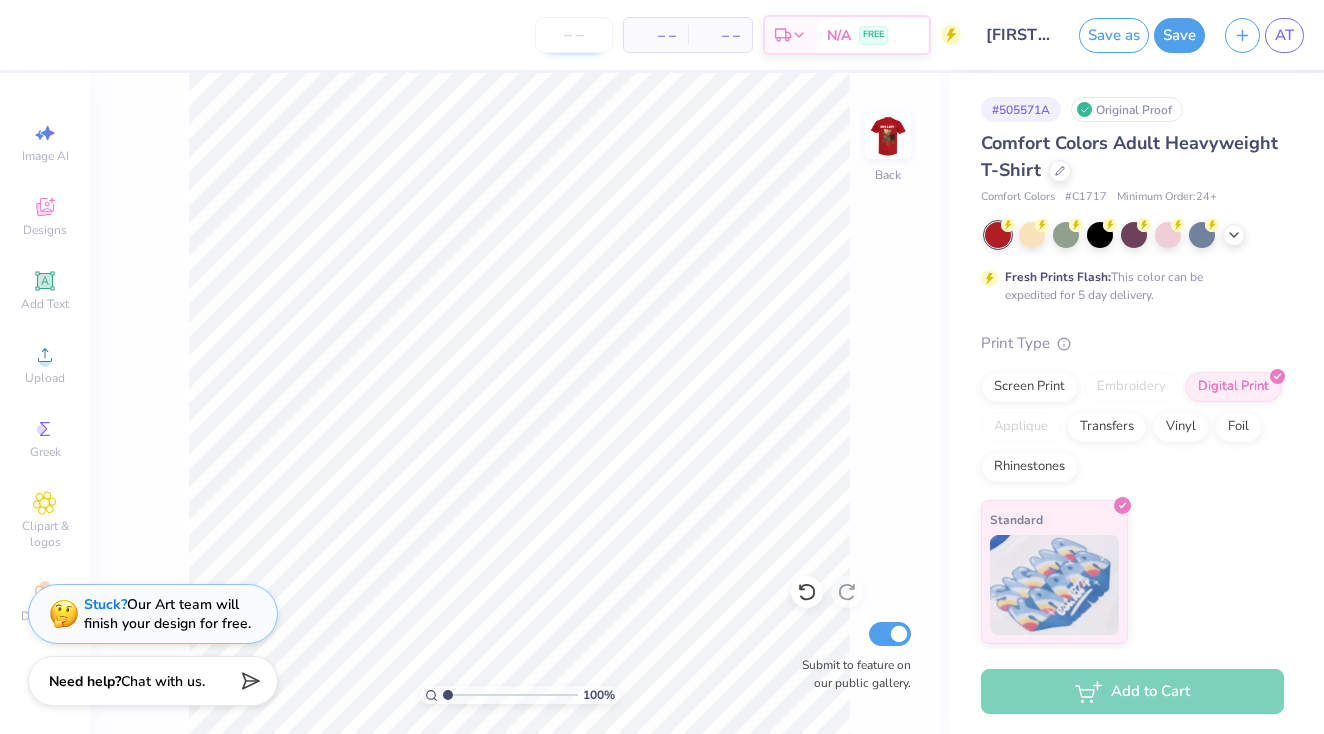 click at bounding box center (574, 35) 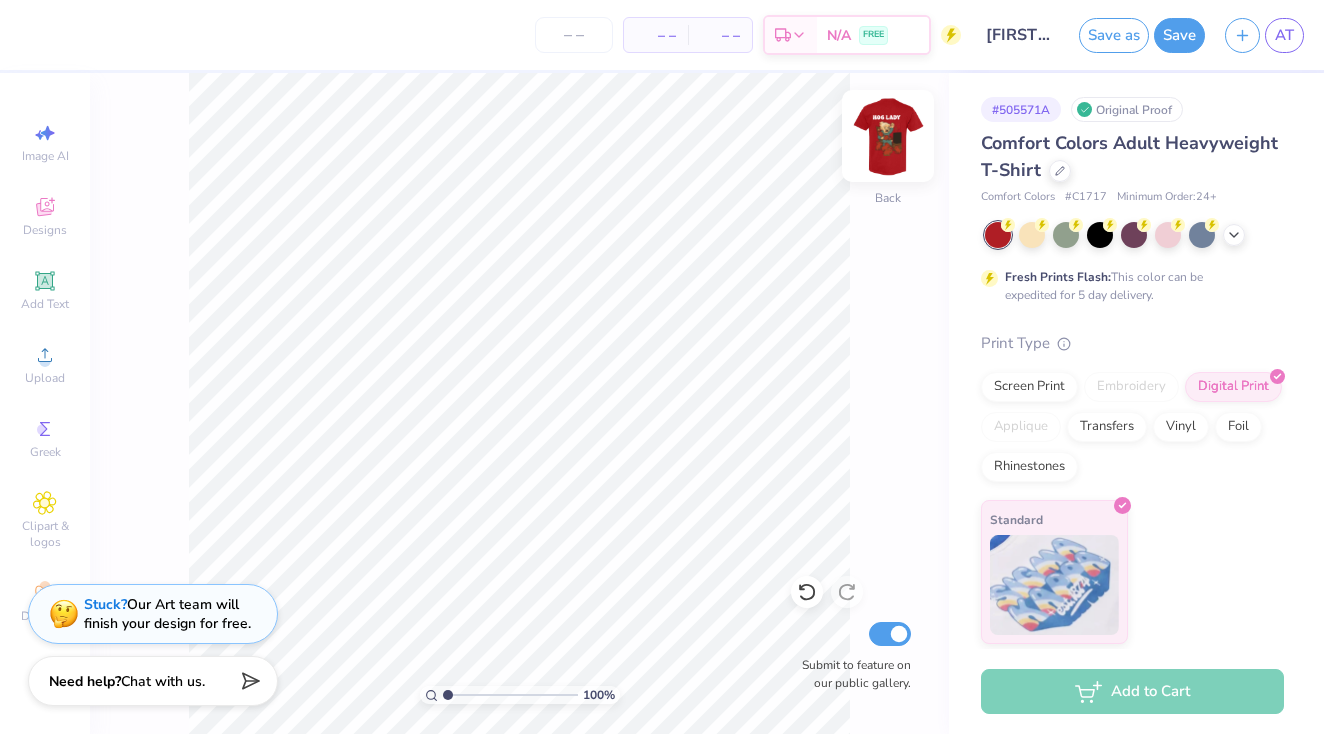 click at bounding box center [888, 136] 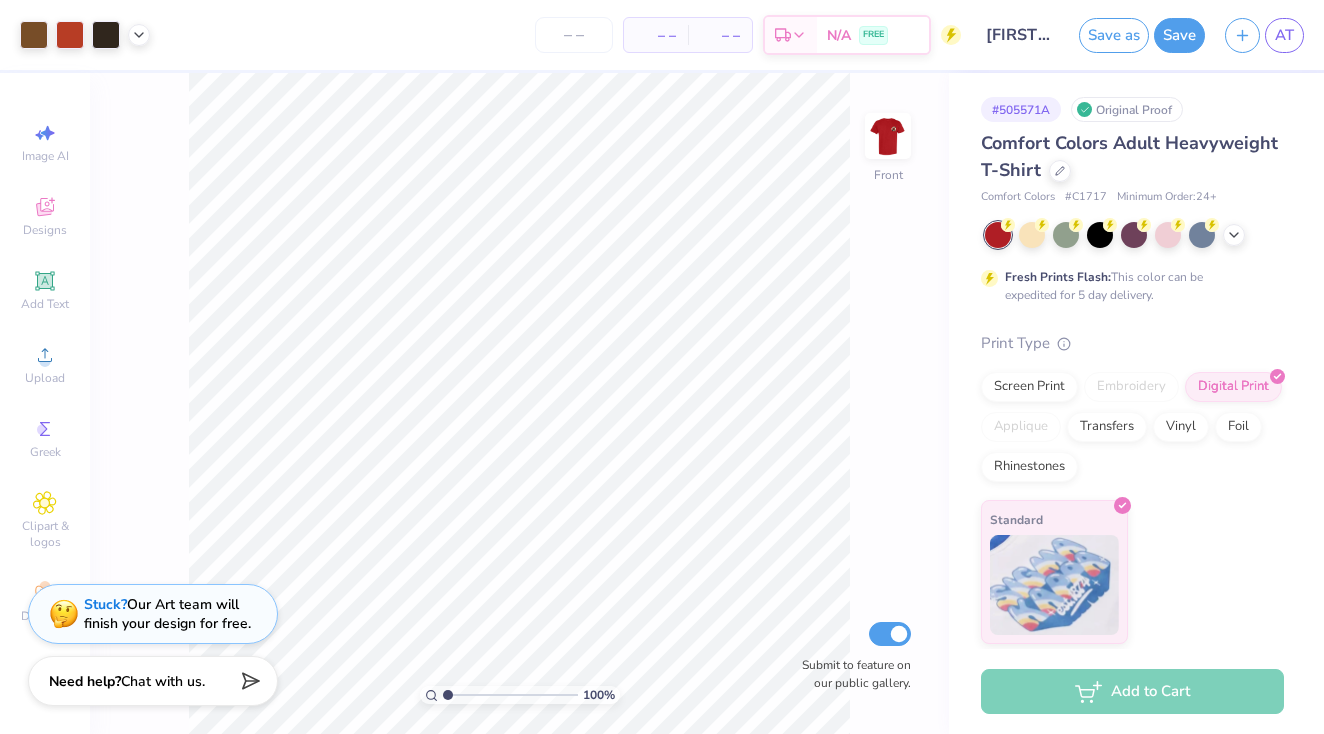 click at bounding box center [888, 136] 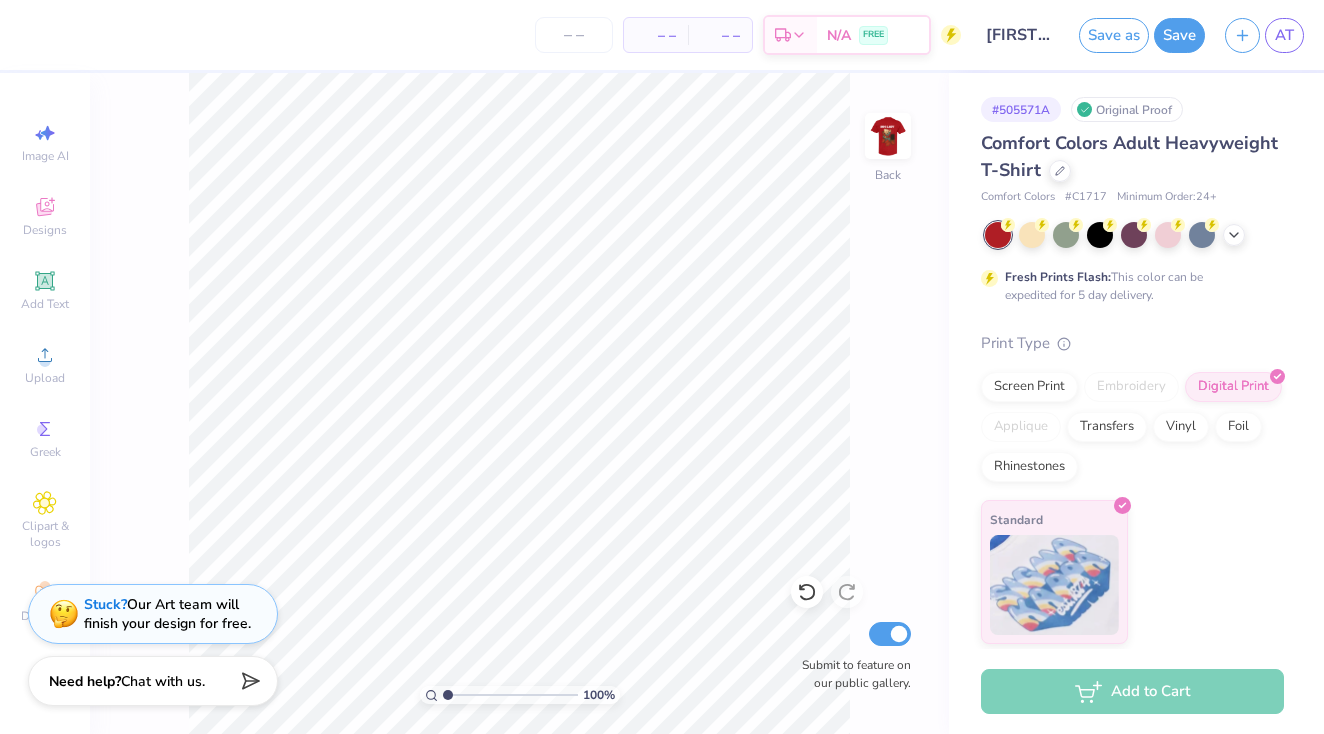 click on "100  % Back Submit to feature on our public gallery." at bounding box center (519, 403) 